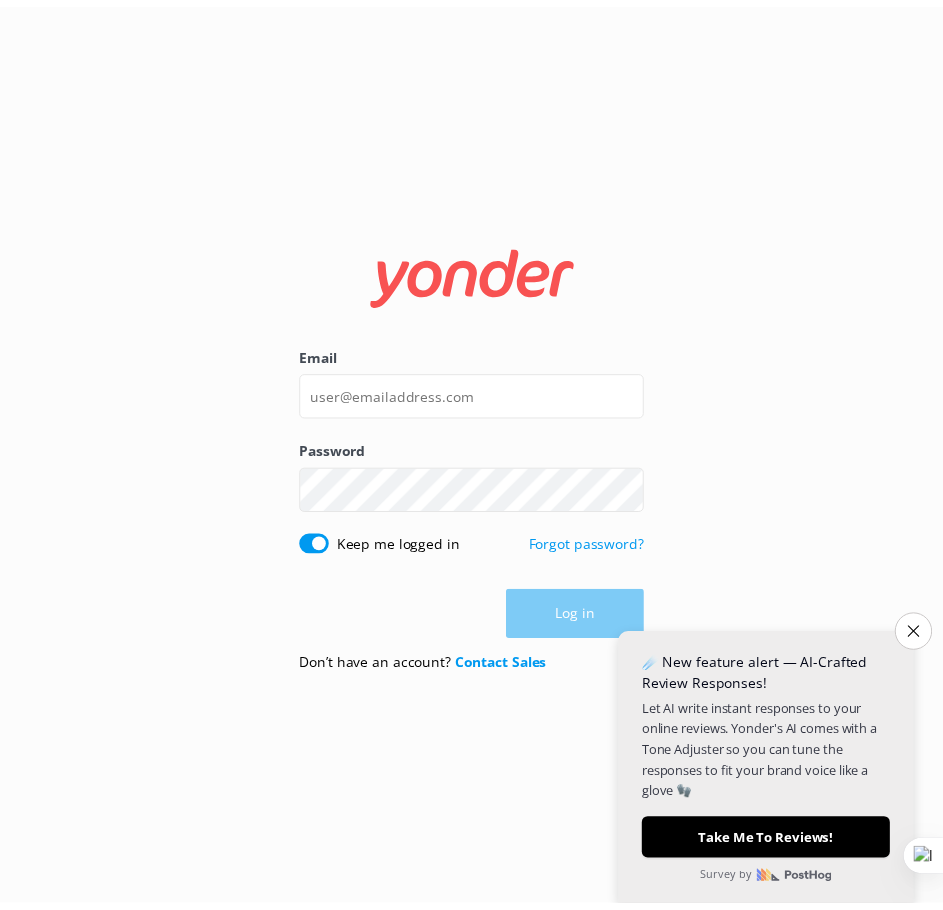 scroll, scrollTop: 0, scrollLeft: 0, axis: both 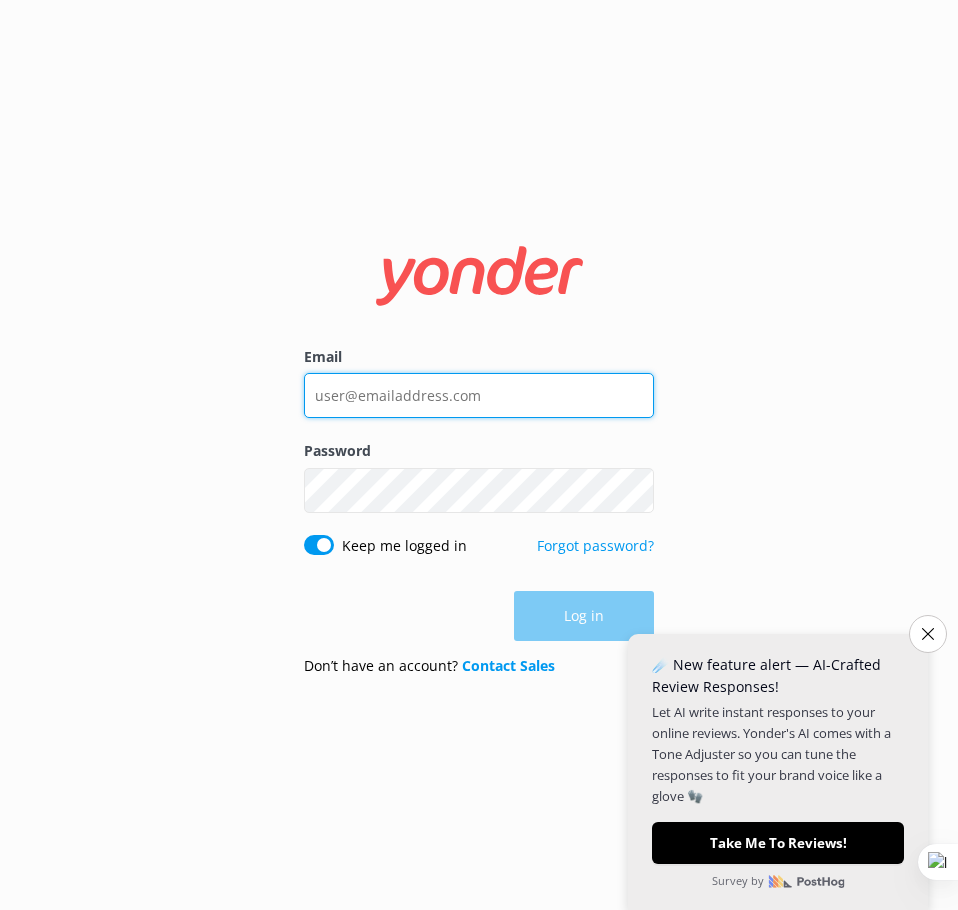 type on "[EMAIL]" 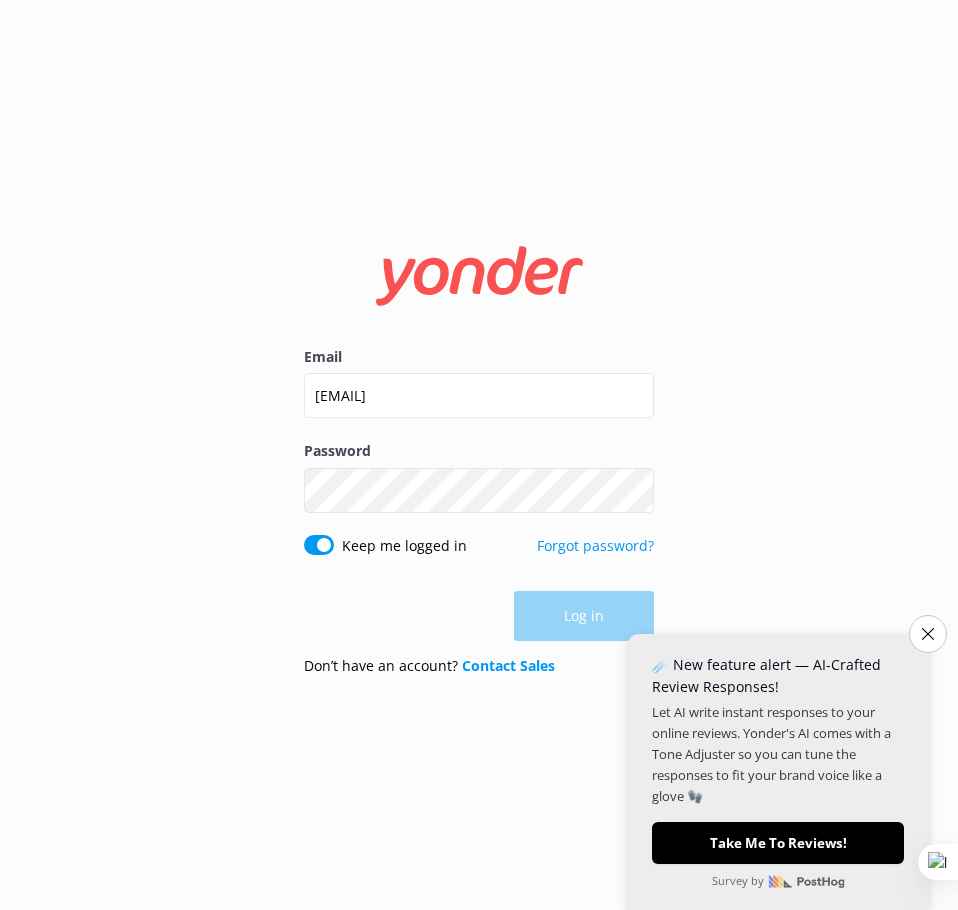 click on "Log in" at bounding box center (479, 616) 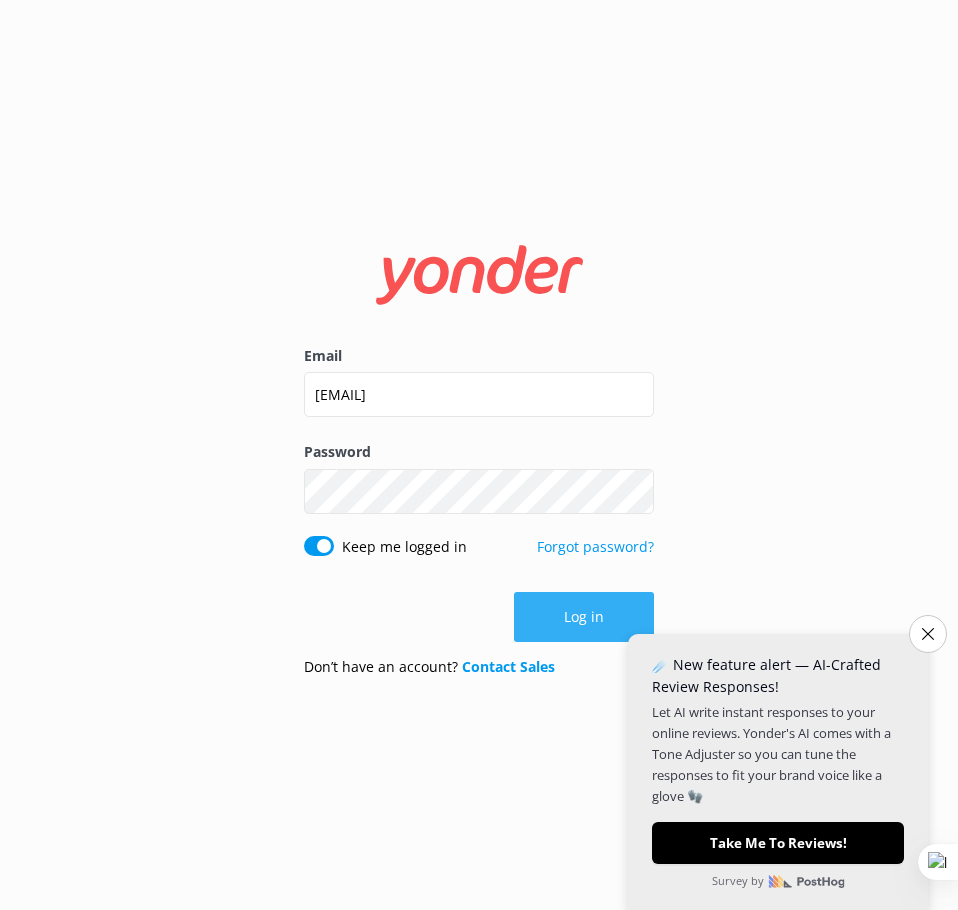click on "Log in" at bounding box center [584, 617] 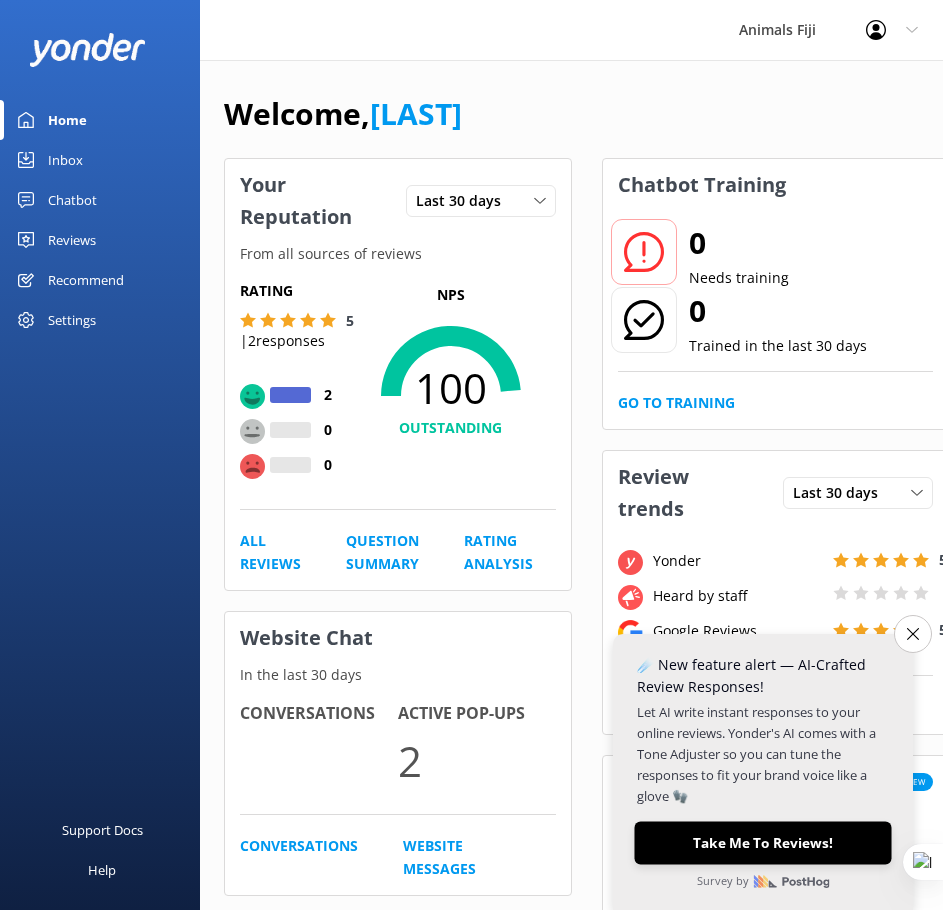 click on "Take Me To Reviews!" at bounding box center [762, 843] 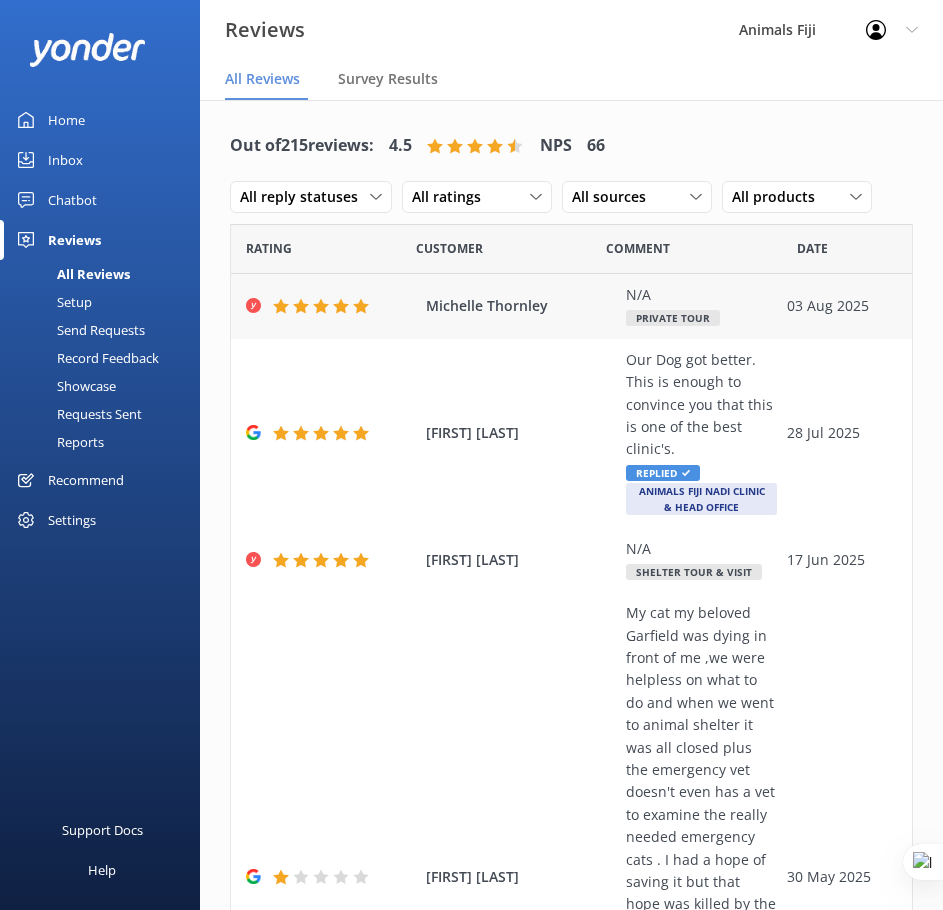 scroll, scrollTop: 0, scrollLeft: 0, axis: both 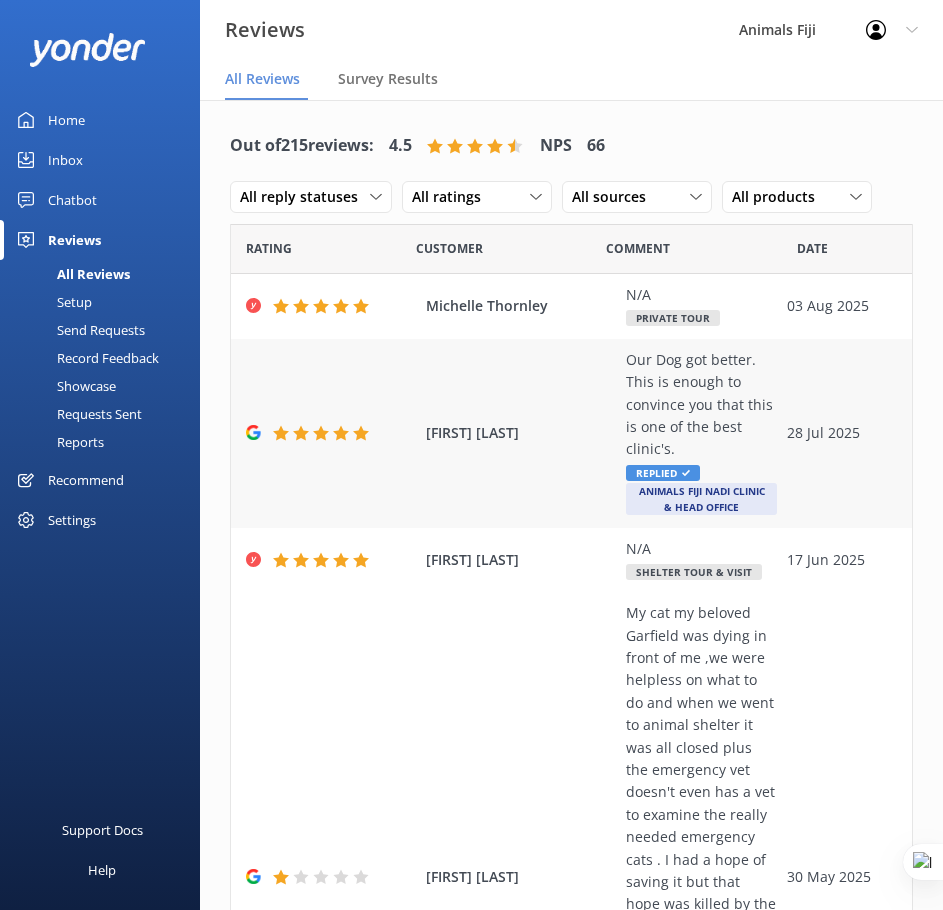 click on "Replied" at bounding box center [663, 473] 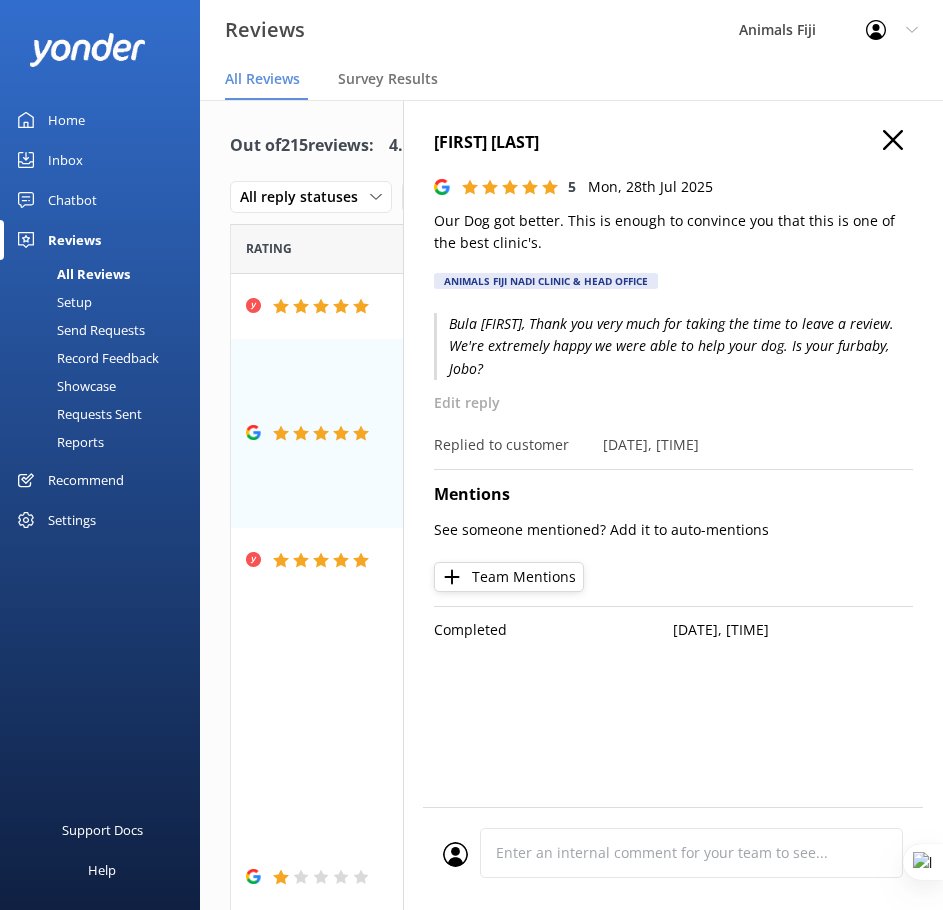 click 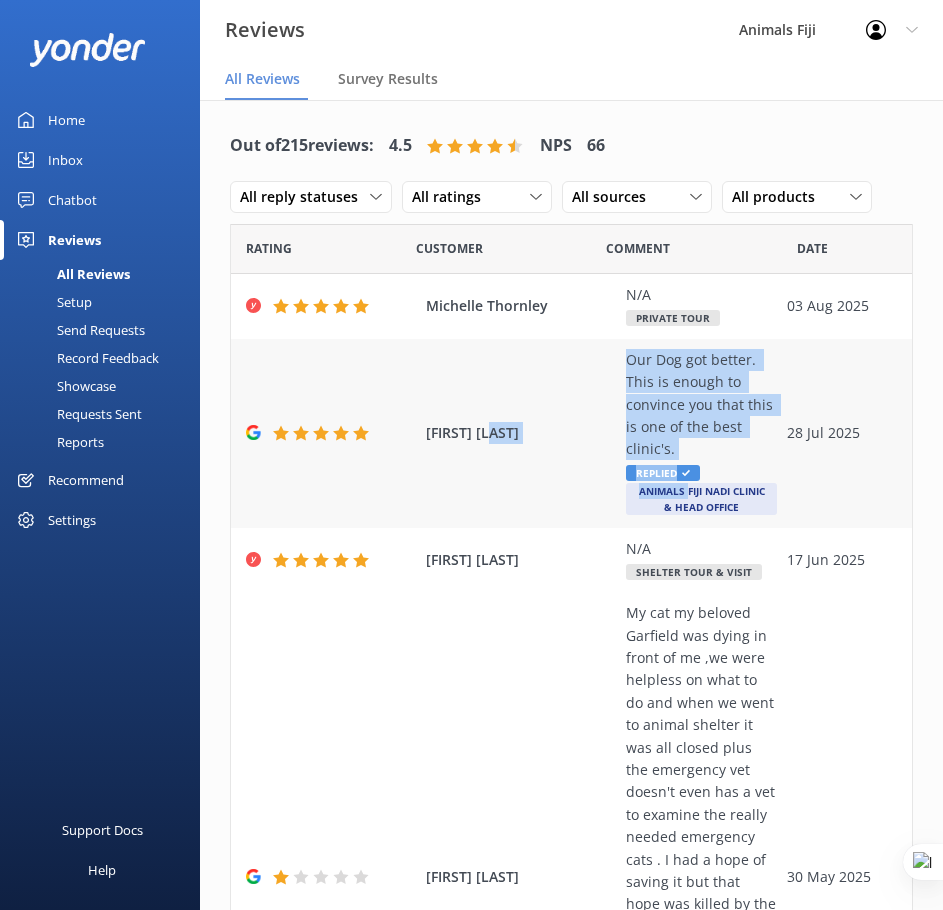 drag, startPoint x: 574, startPoint y: 435, endPoint x: 697, endPoint y: 498, distance: 138.19551 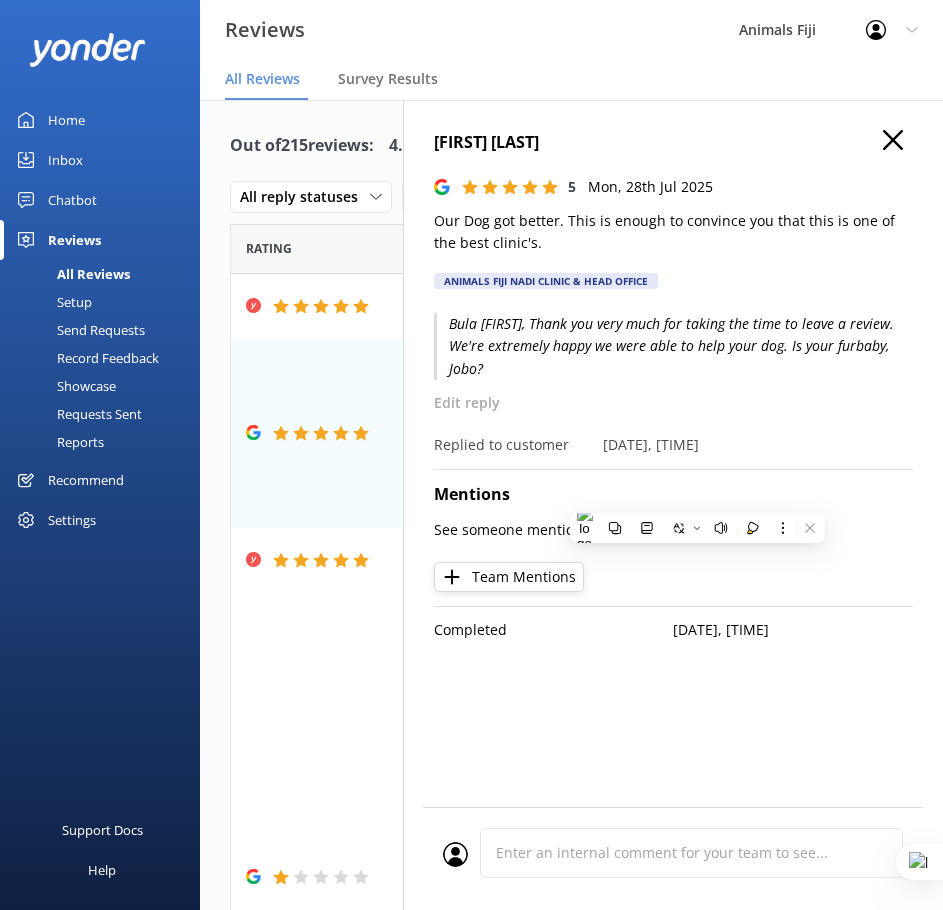 click 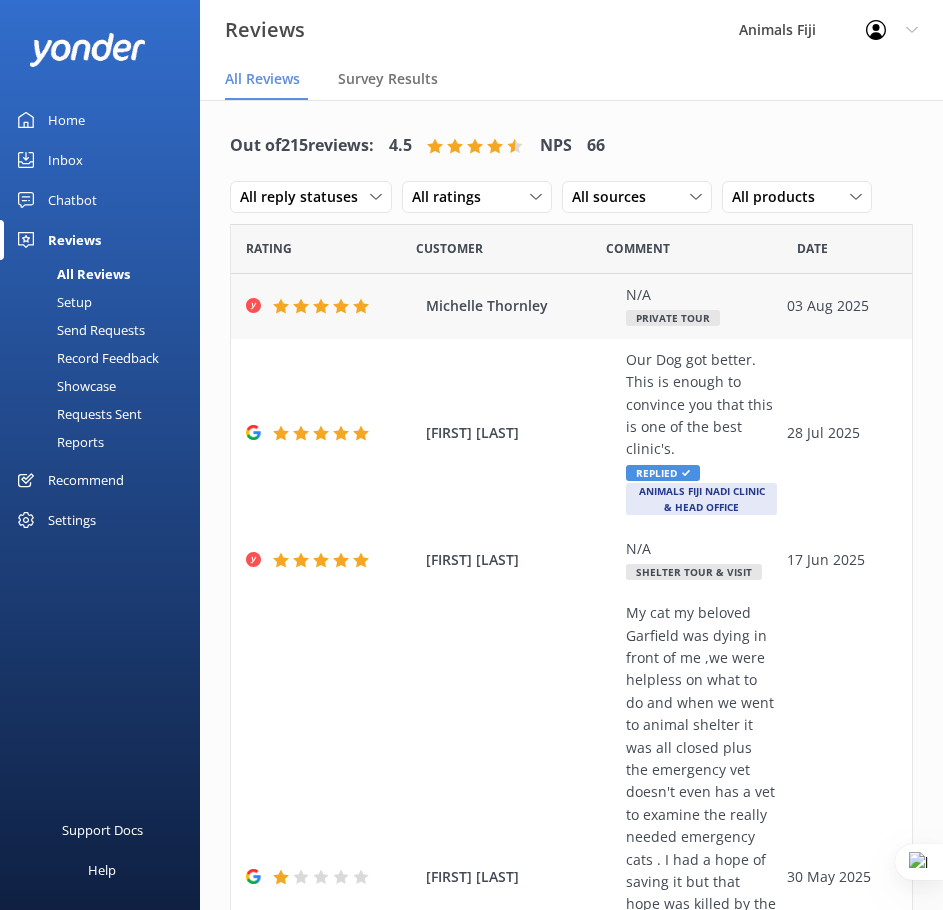 click on "Private Tour" at bounding box center (673, 318) 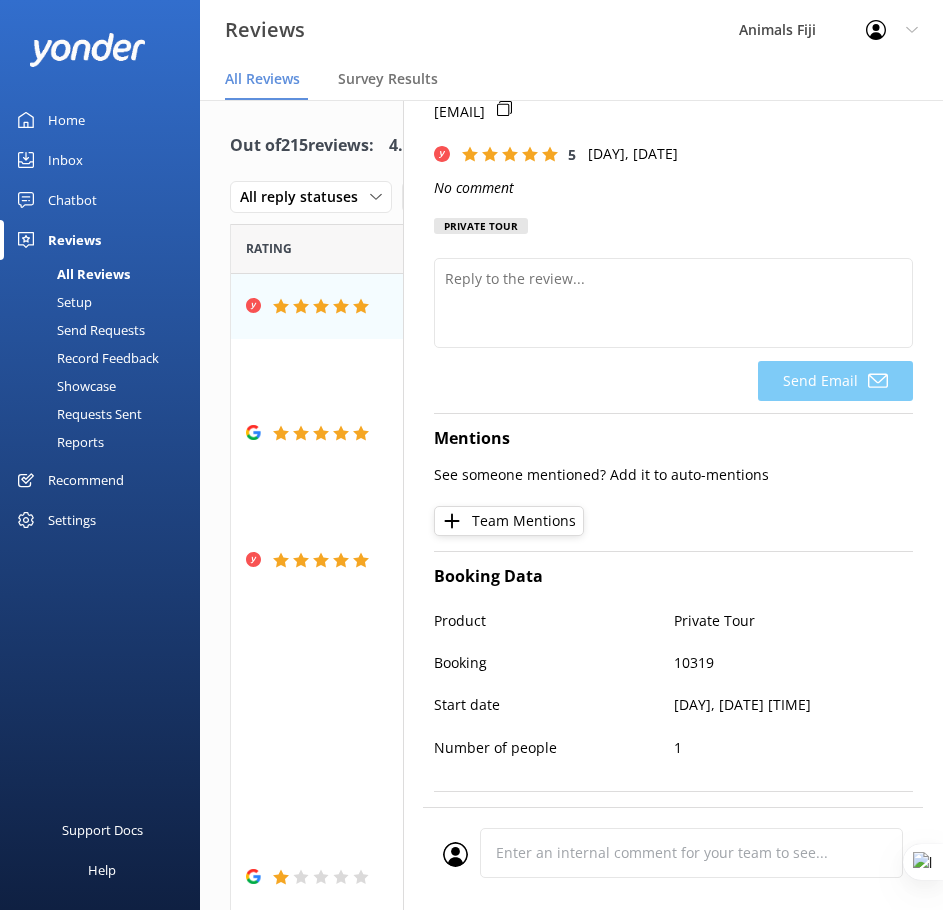 scroll, scrollTop: 0, scrollLeft: 0, axis: both 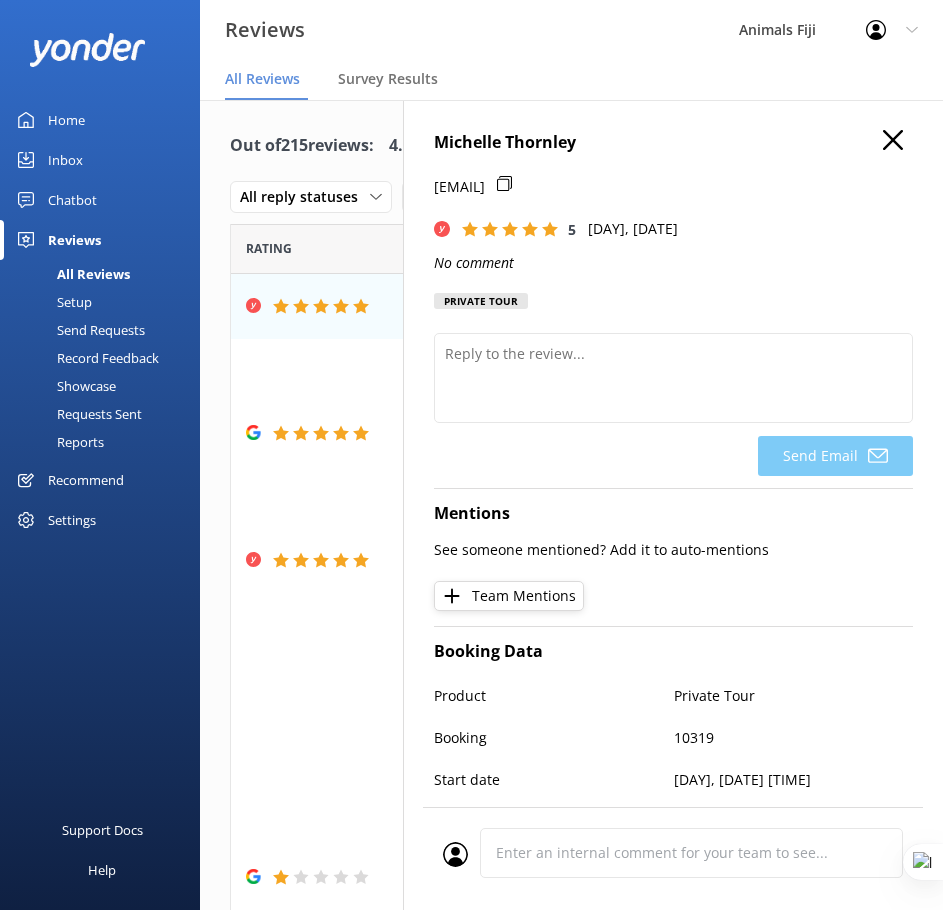 click 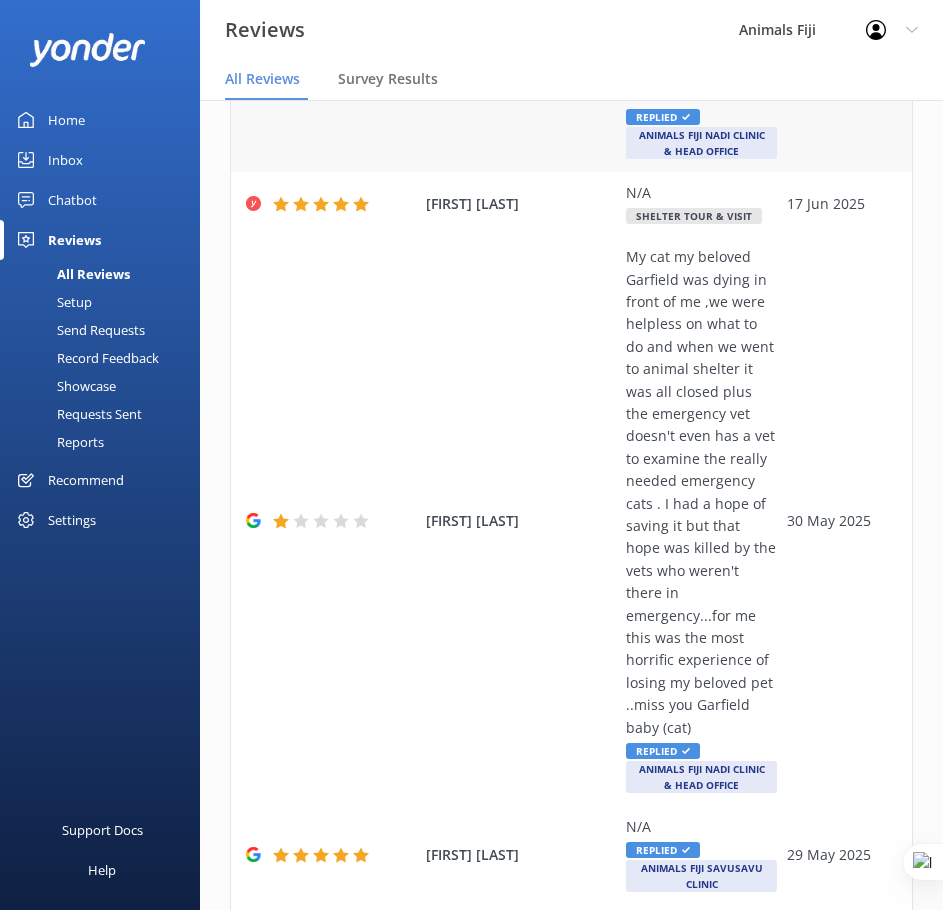 scroll, scrollTop: 400, scrollLeft: 0, axis: vertical 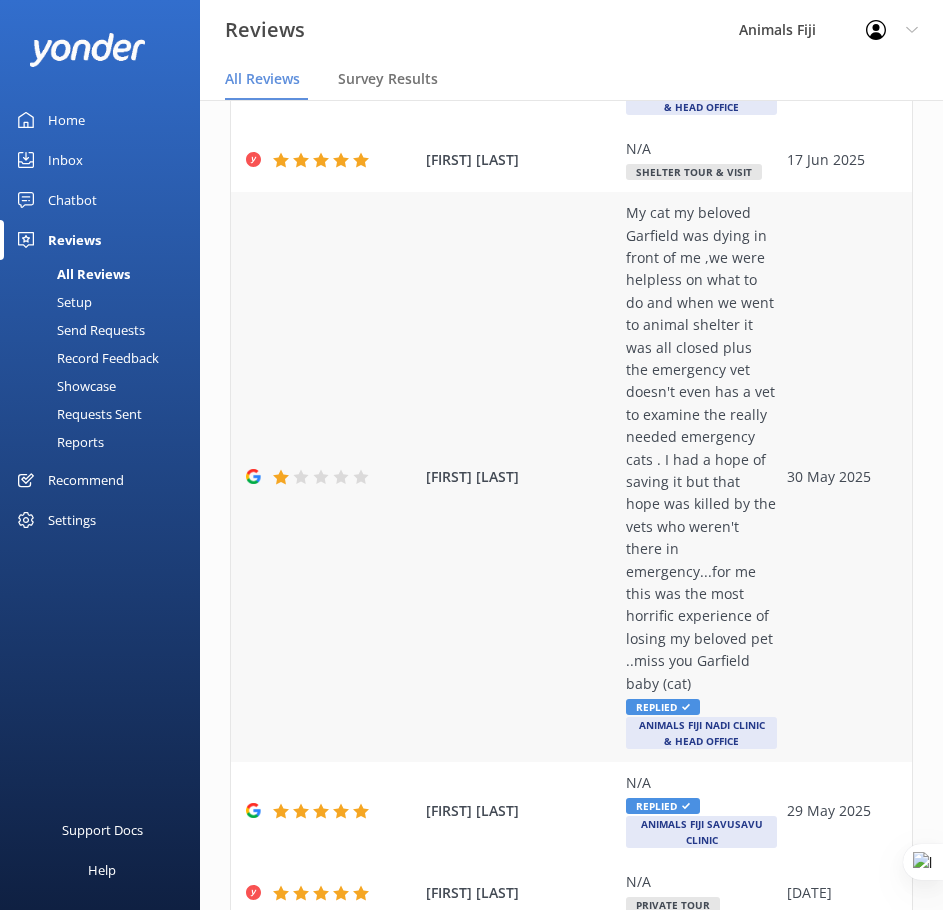 click on "Animals Fiji Nadi Clinic & Head Office" at bounding box center (701, 733) 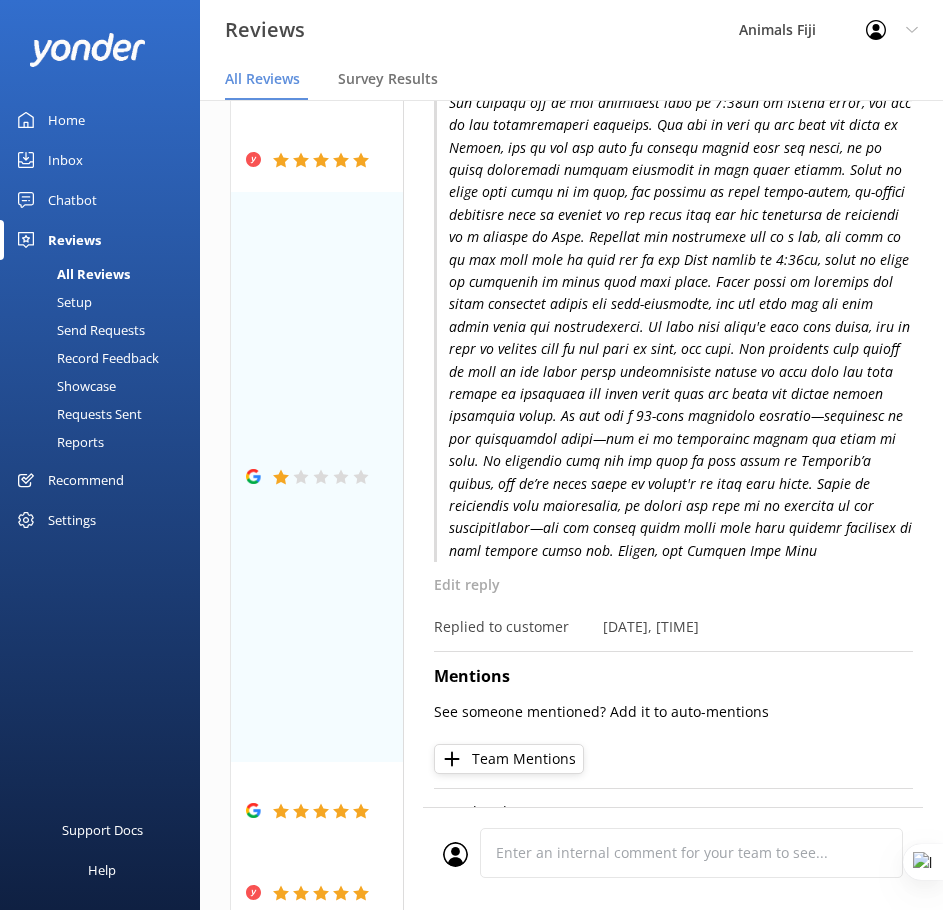 scroll, scrollTop: 441, scrollLeft: 0, axis: vertical 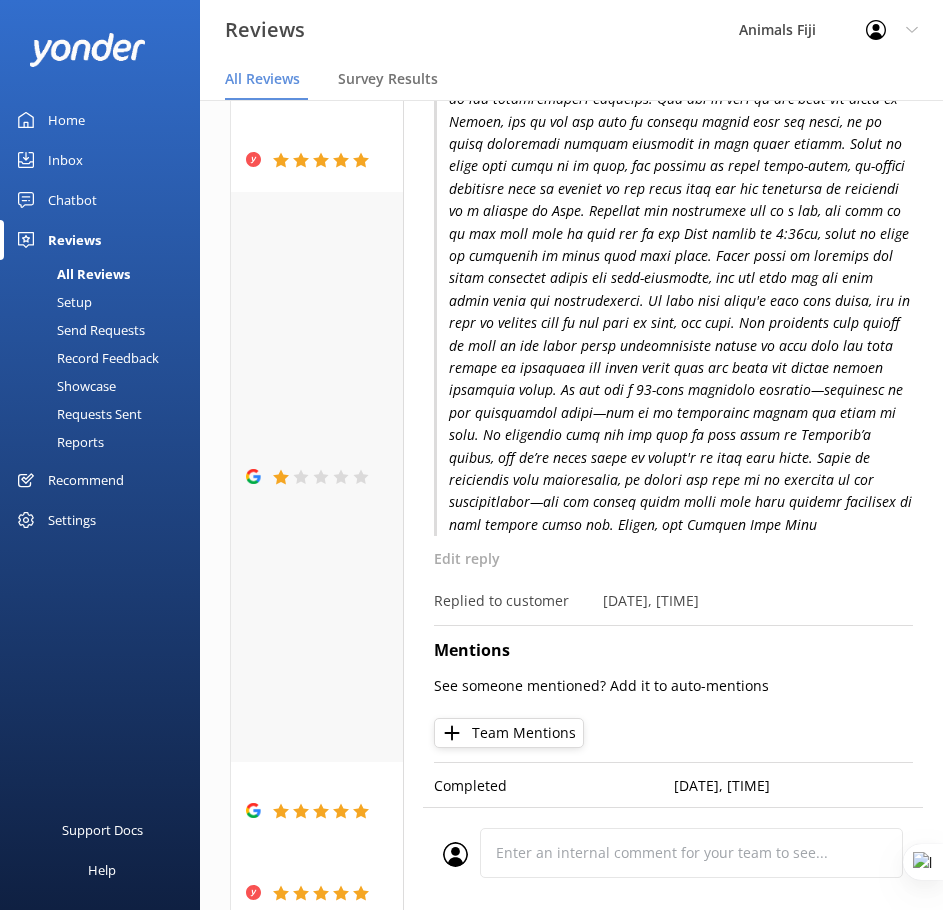 click on "[FIRST] [LAST] My cat my beloved Garfield was dying in front of me ,we were helpless on what to do and when we went to animal shelter it was all closed plus the emergency vet doesn't even has a vet to examine the really needed emergency cats . I had a hope of saving it but that hope was killed by the vets who weren't there in emergency...for me this was the most horrific experience of losing my beloved pet ..miss you Garfield baby (cat) Replied Animals Fiji Nadi Clinic & Head Office 30 May 2025" at bounding box center (571, 476) 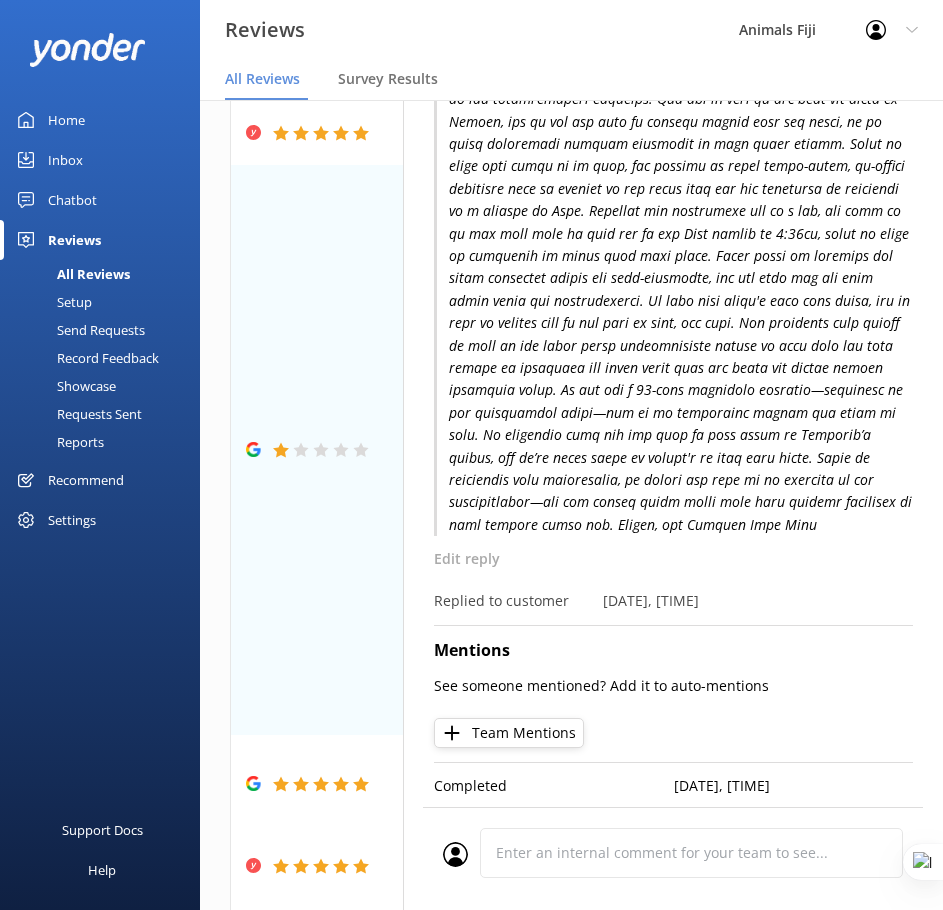 scroll, scrollTop: 40, scrollLeft: 0, axis: vertical 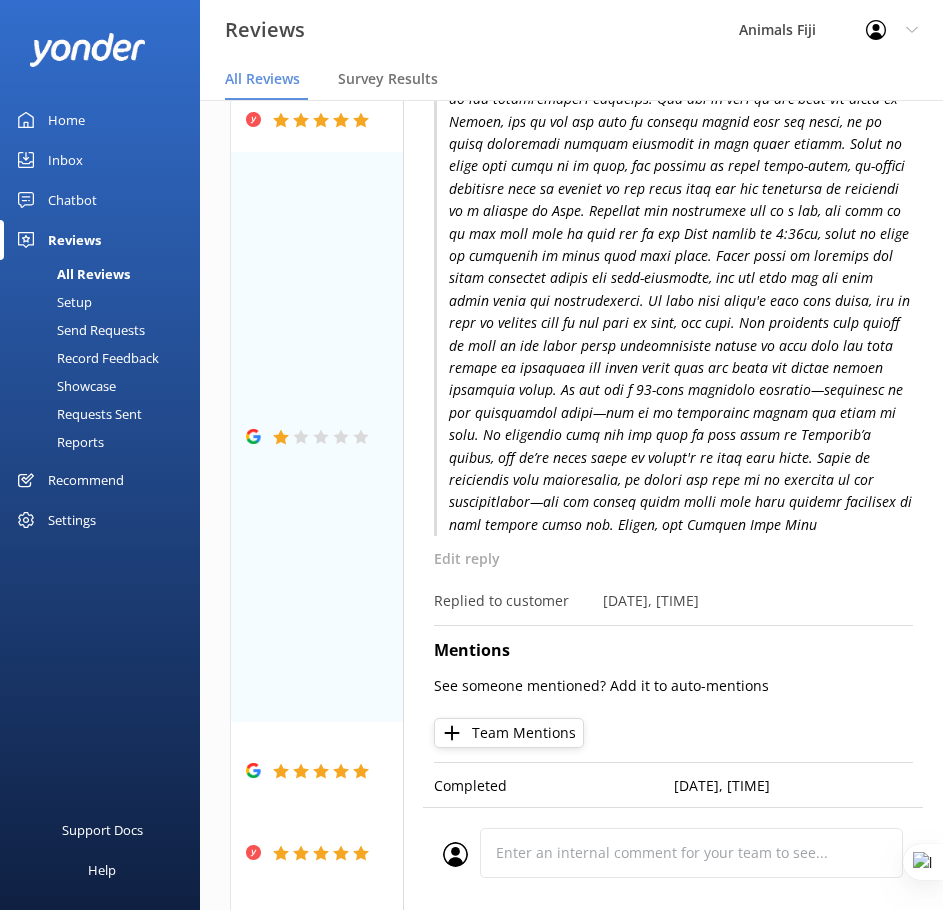 click on "Chatbot" at bounding box center [72, 200] 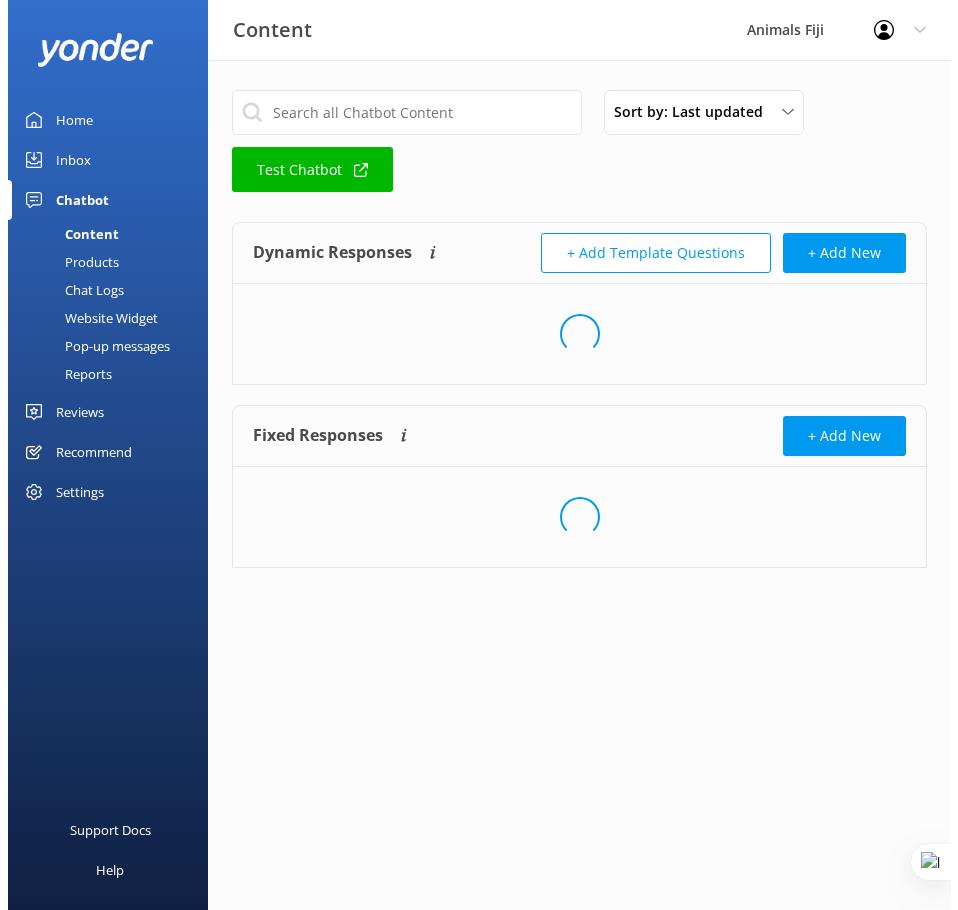 scroll, scrollTop: 0, scrollLeft: 0, axis: both 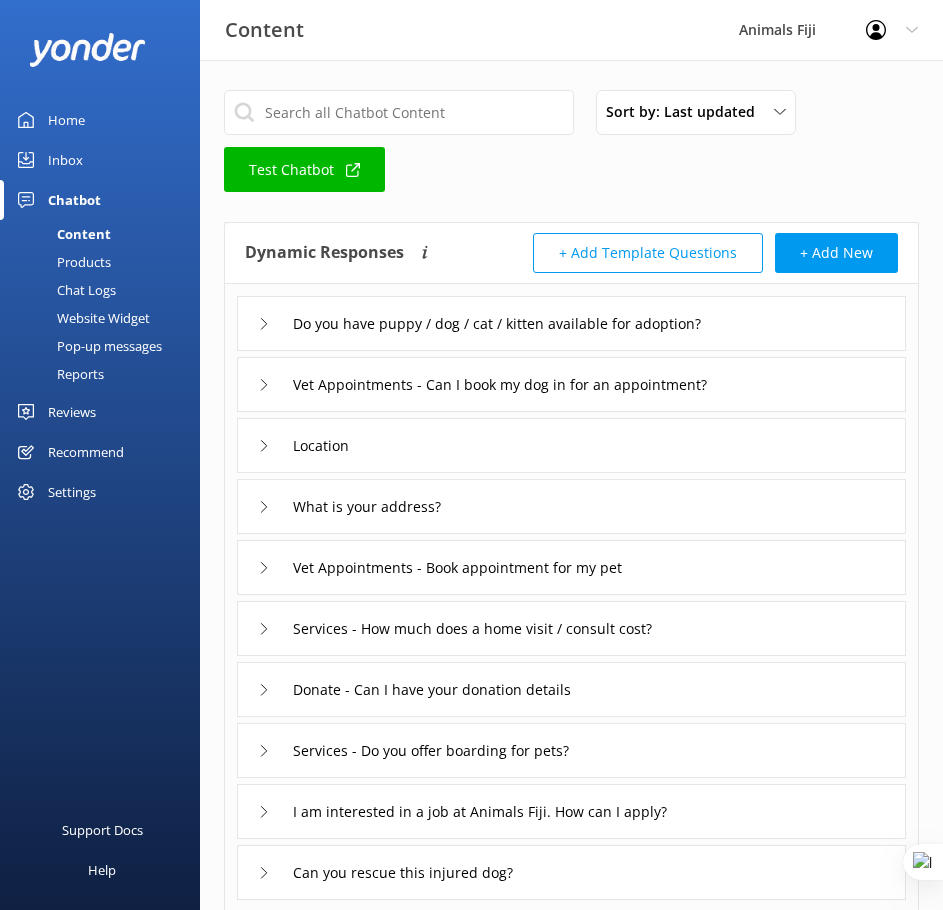click on "Inbox" at bounding box center [65, 160] 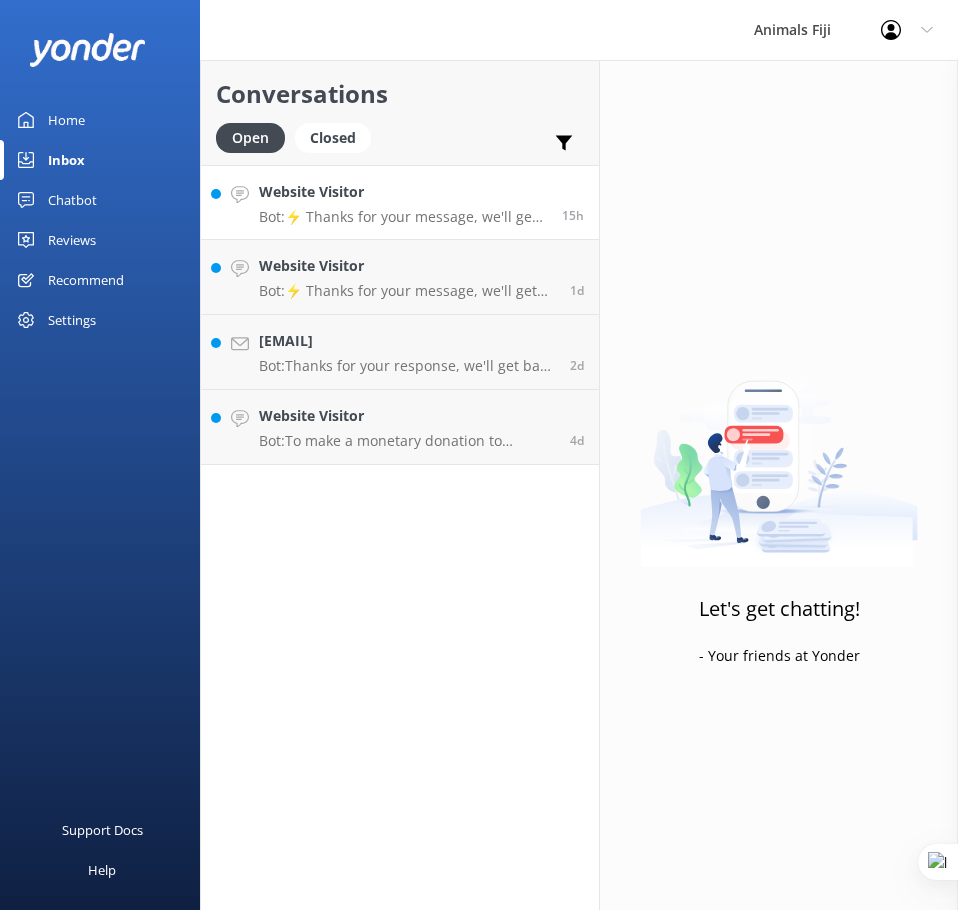 click on "Bot:  ⚡ Thanks for your message, we'll get back to you as soon as we can. You're also welcome to keep messaging and our automated FAQ bot might be able to help. You can contact us on the form below" at bounding box center [403, 217] 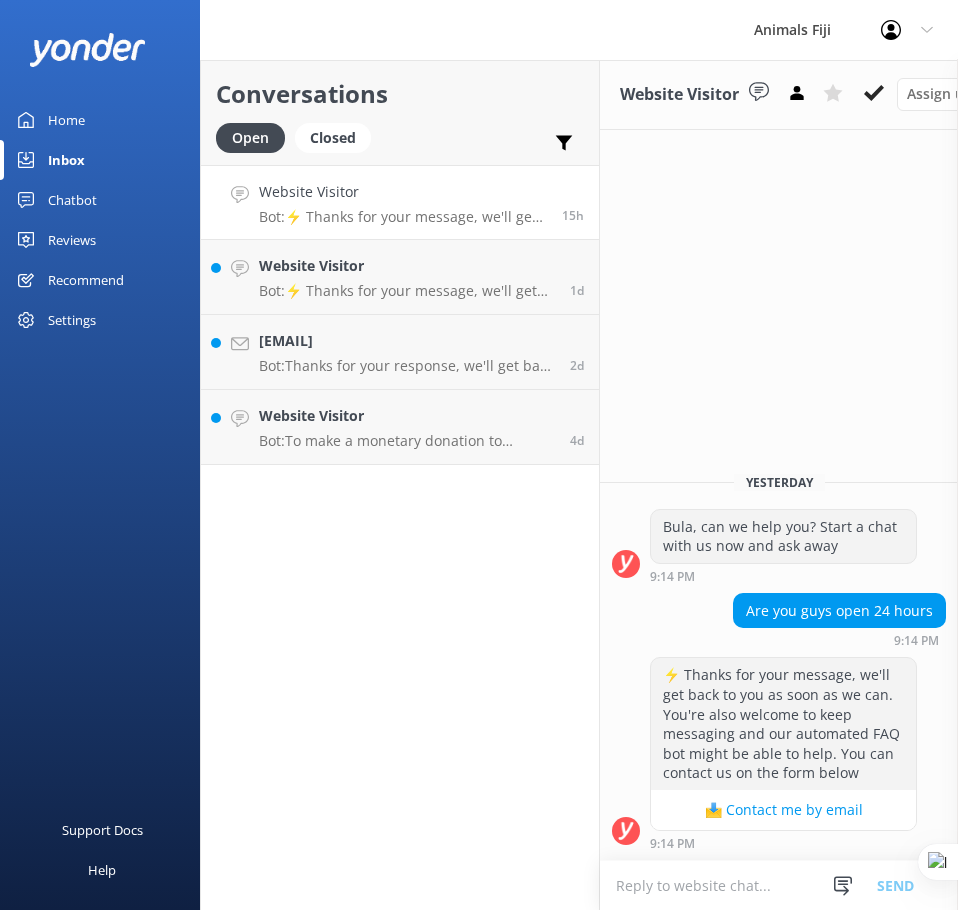 click at bounding box center [779, 885] 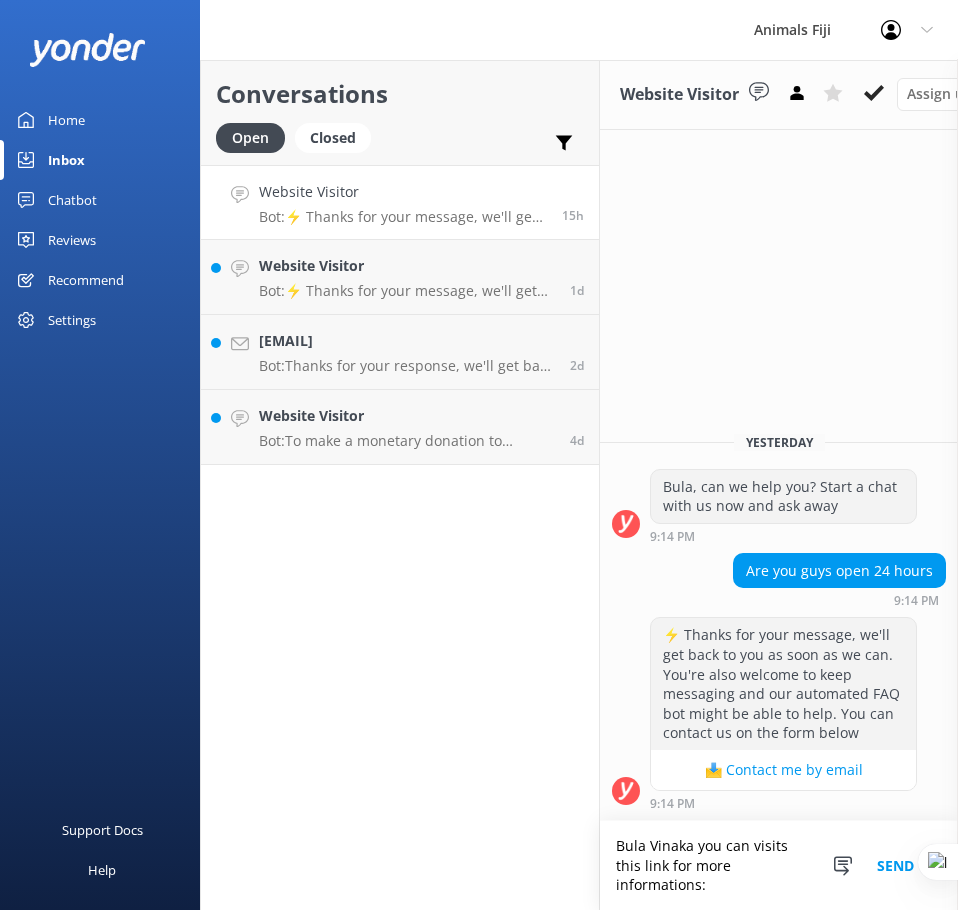 paste on "https://www.animalsfiji.org/contact-us/locations-clinic-times" 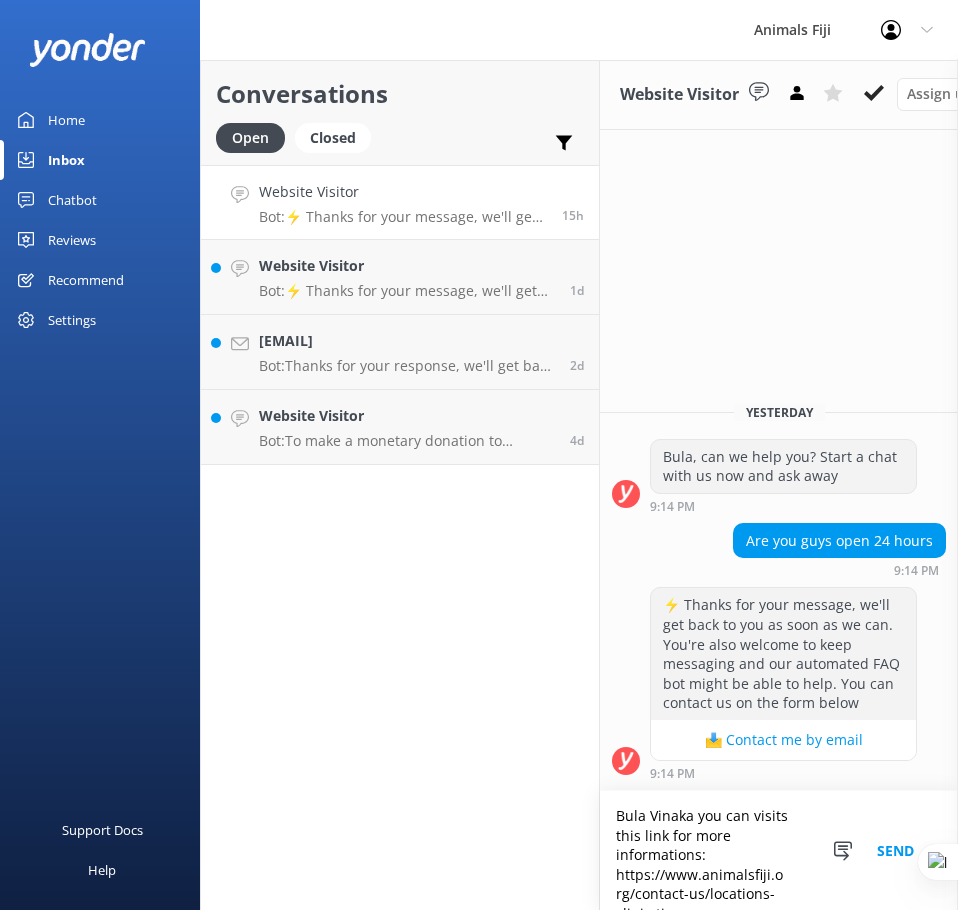 scroll, scrollTop: 13, scrollLeft: 0, axis: vertical 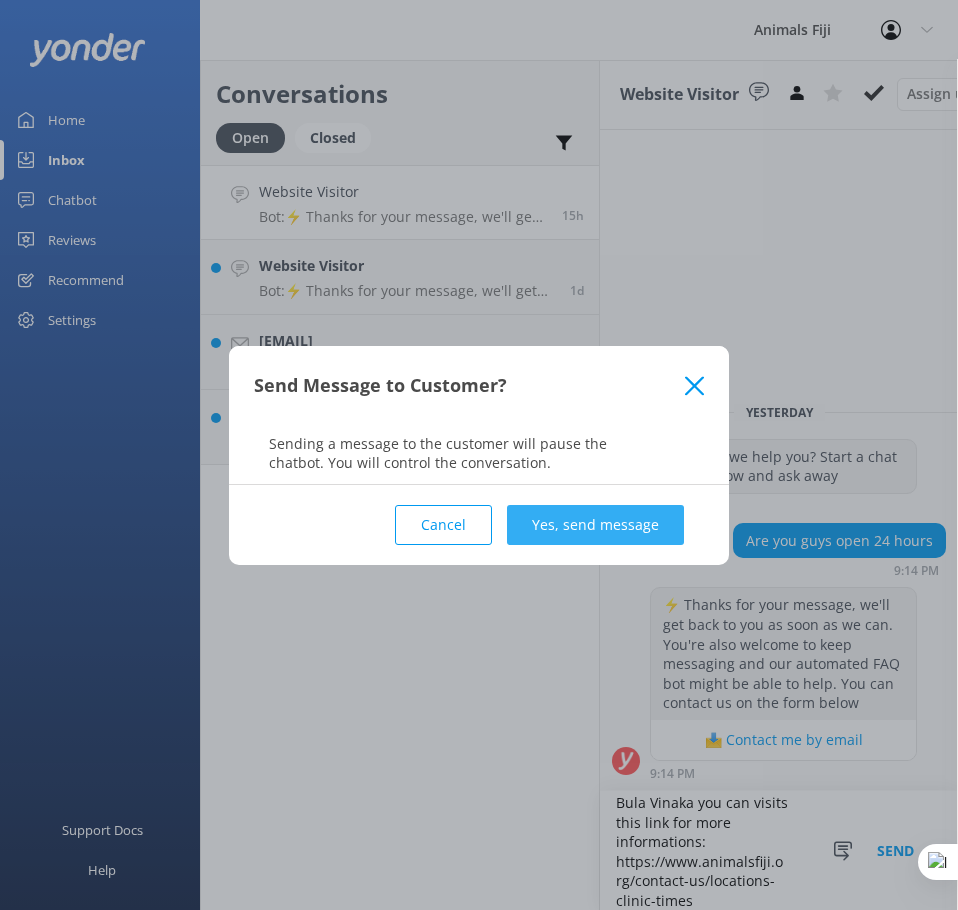 type on "Bula Vinaka you can visits this link for more informations: https://www.animalsfiji.org/contact-us/locations-clinic-times" 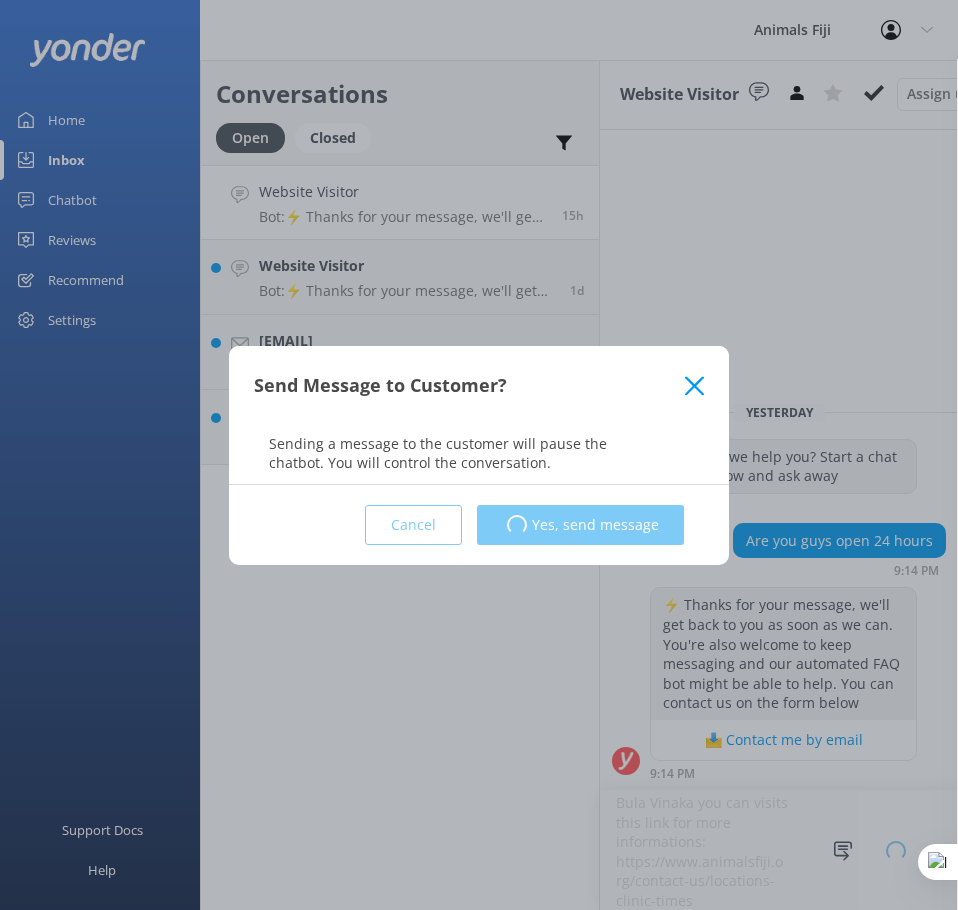 type 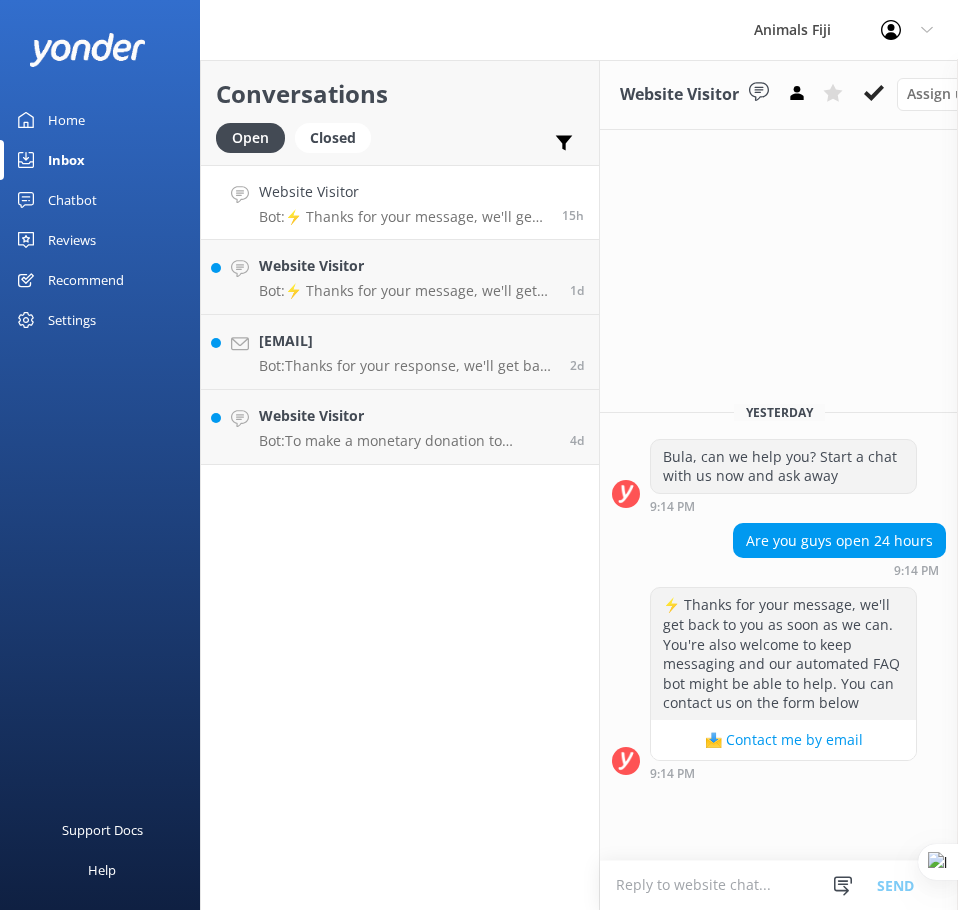 scroll, scrollTop: 1, scrollLeft: 0, axis: vertical 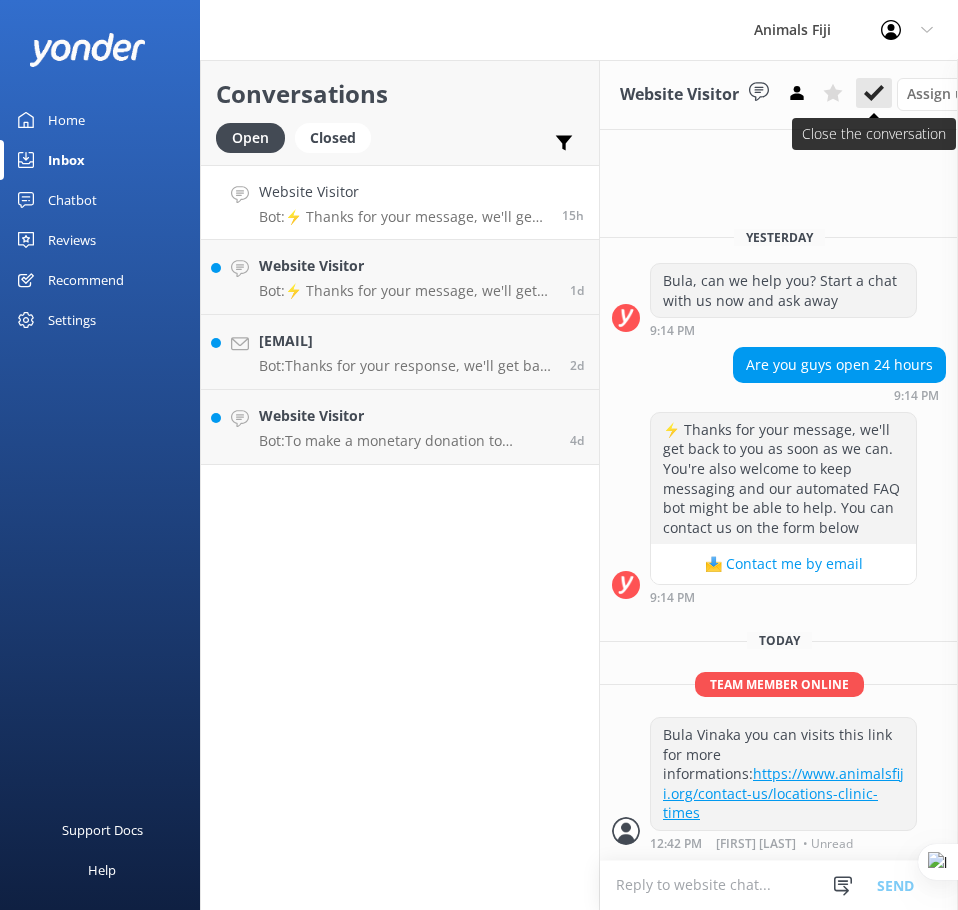 click at bounding box center (874, 93) 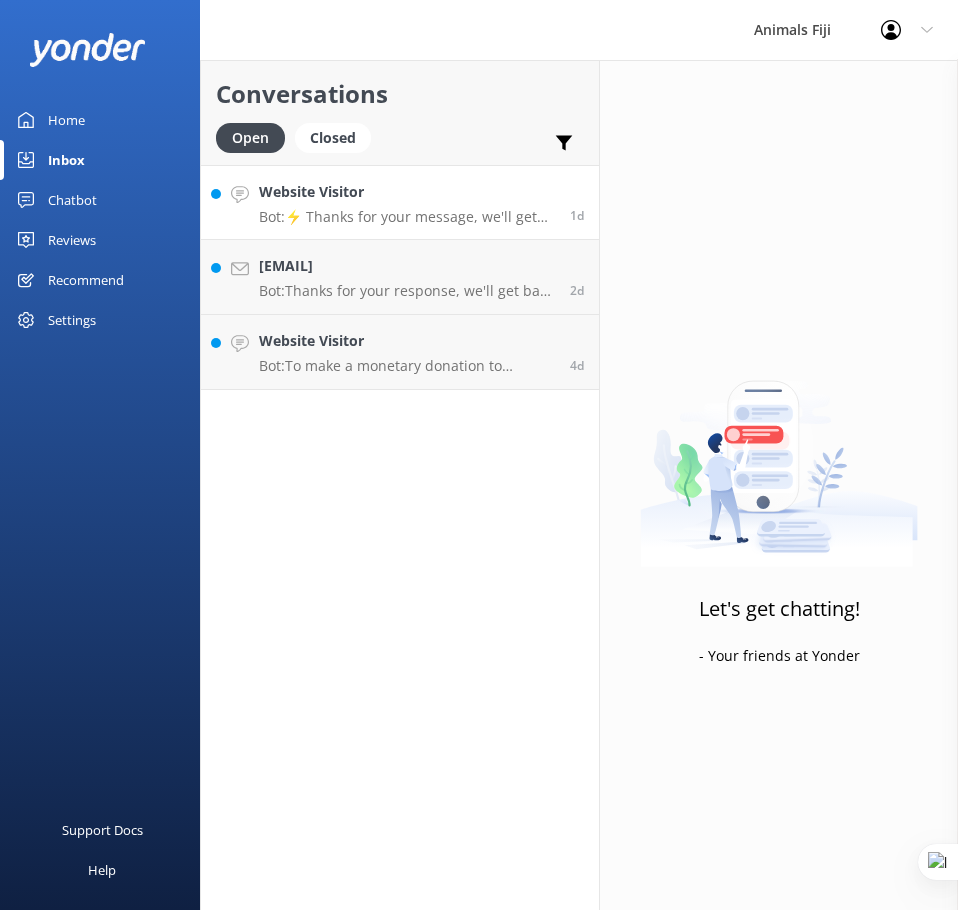 click on "Bot:  ⚡ Thanks for your message, we'll get back to you as soon as we can. You're also welcome to keep messaging and our automated FAQ bot might be able to help. You can contact us on the form below" at bounding box center [407, 217] 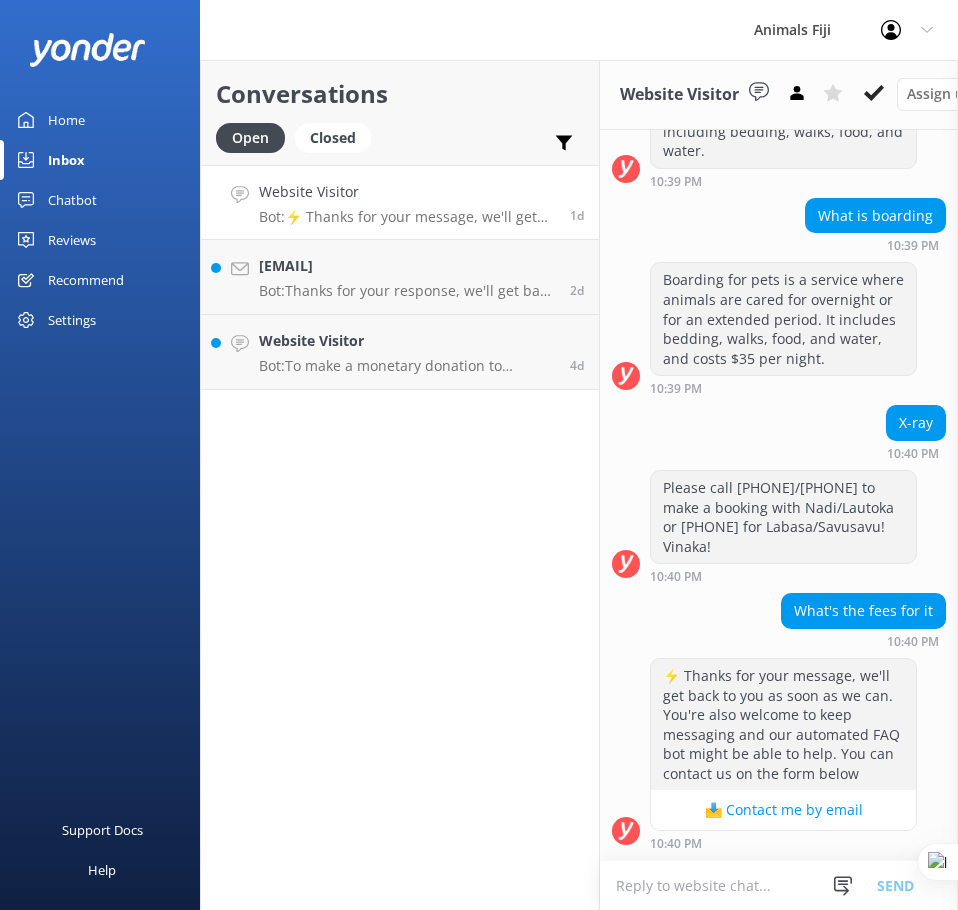 scroll, scrollTop: 2224, scrollLeft: 0, axis: vertical 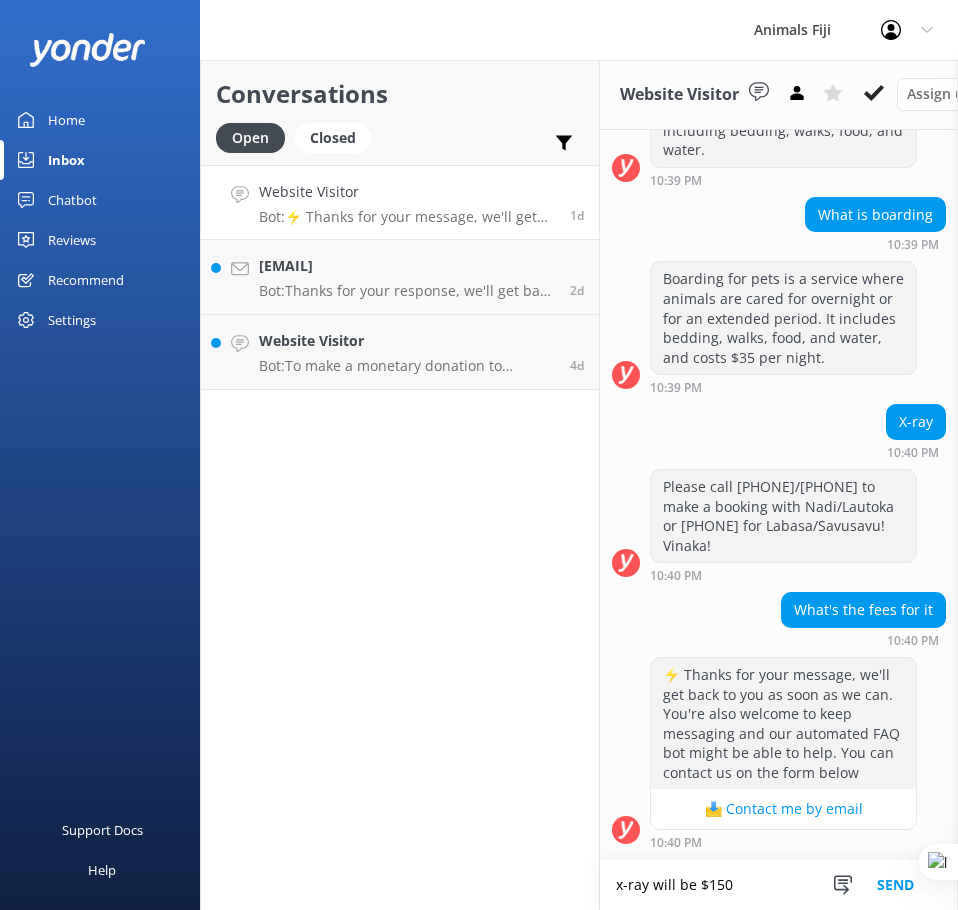 type on "x-ray will be $150" 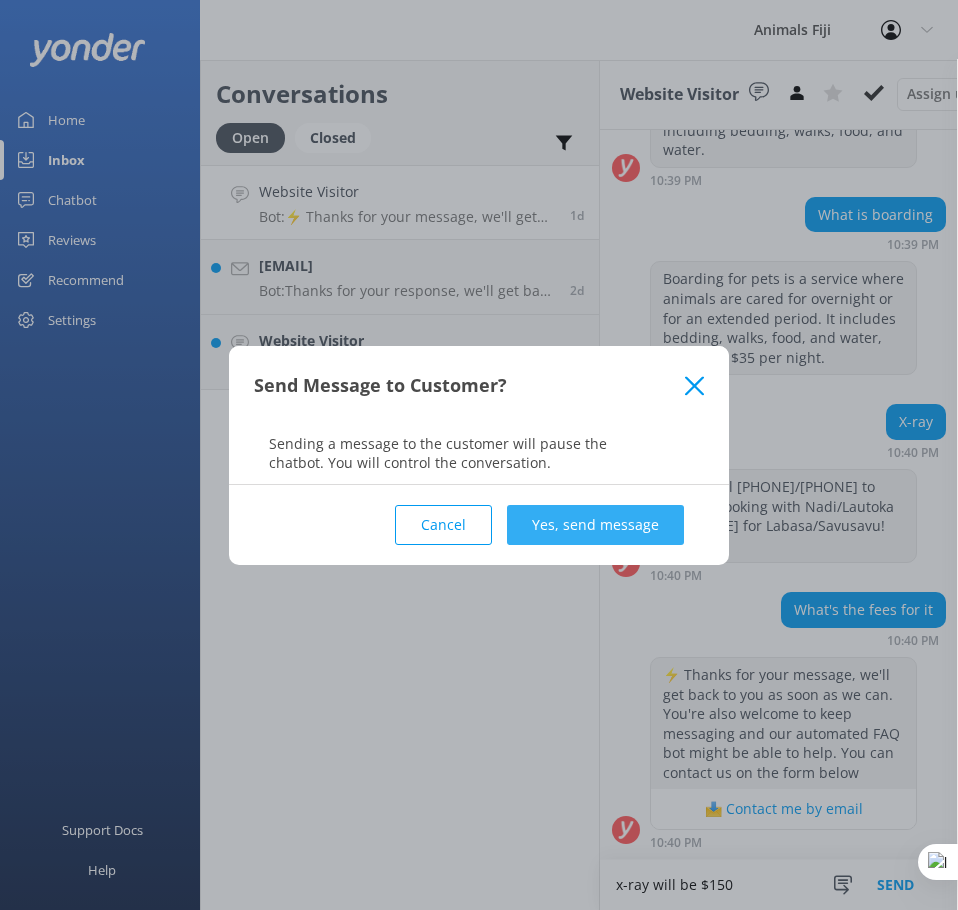 click on "Yes, send message" at bounding box center [595, 525] 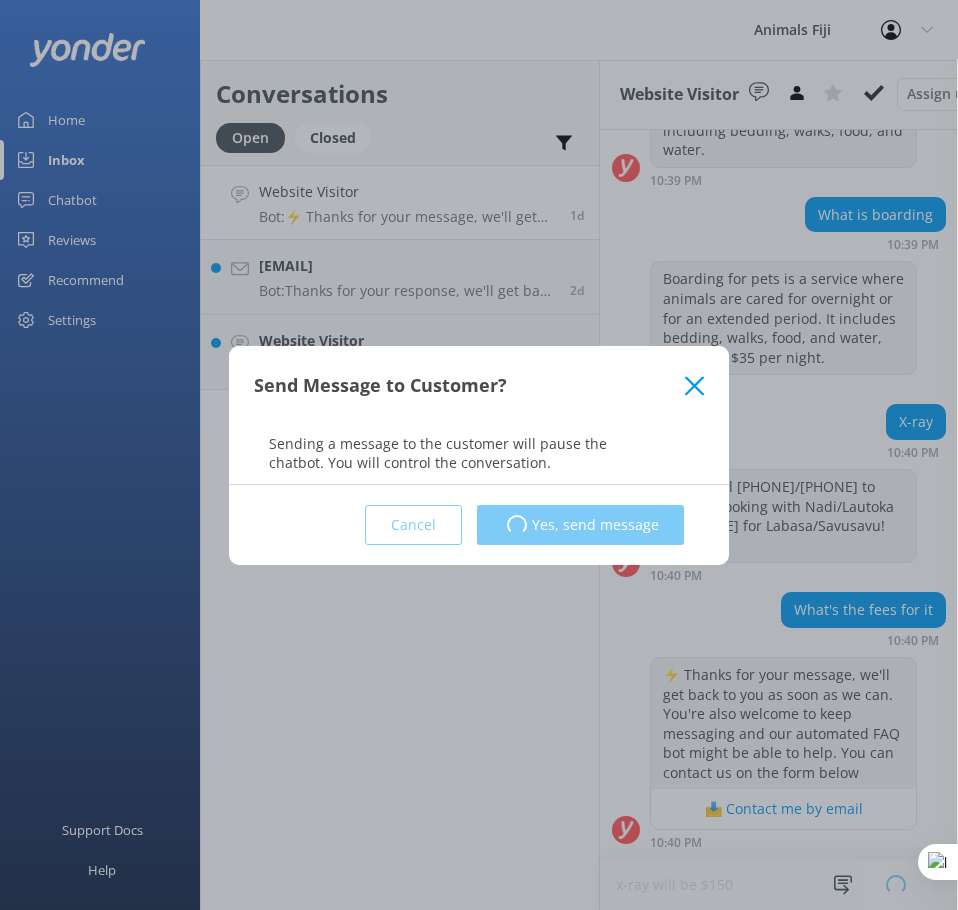 type 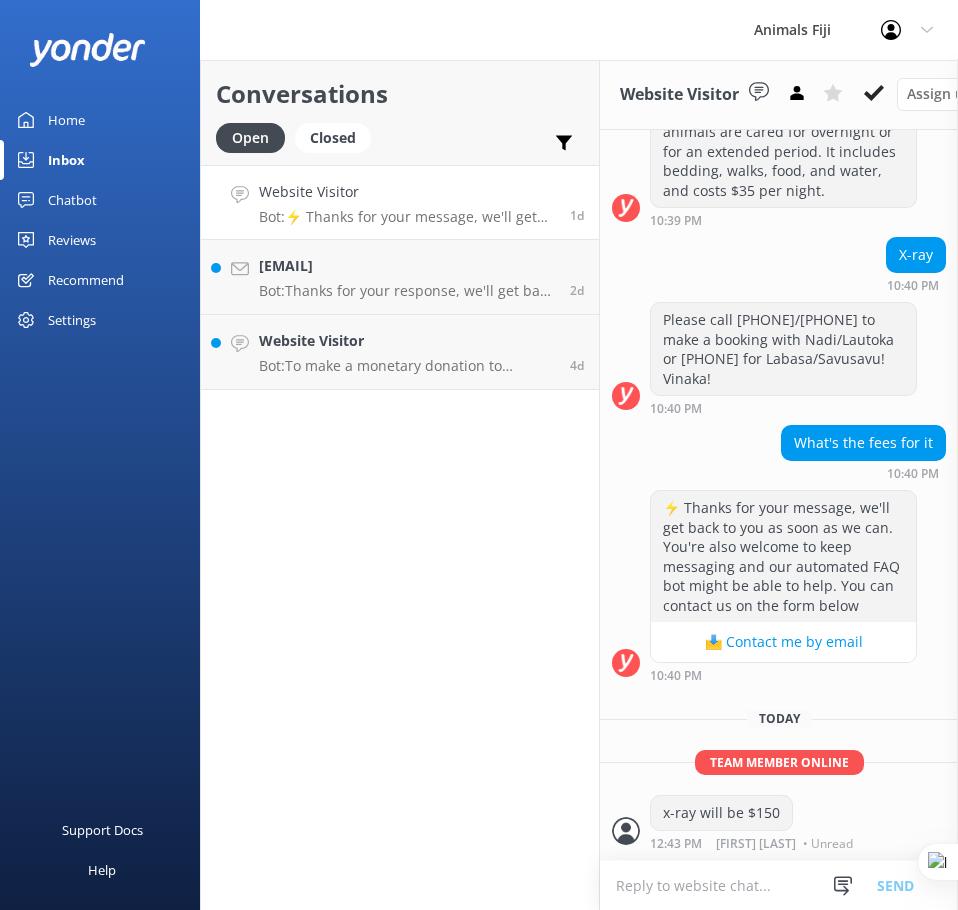 scroll, scrollTop: 2391, scrollLeft: 0, axis: vertical 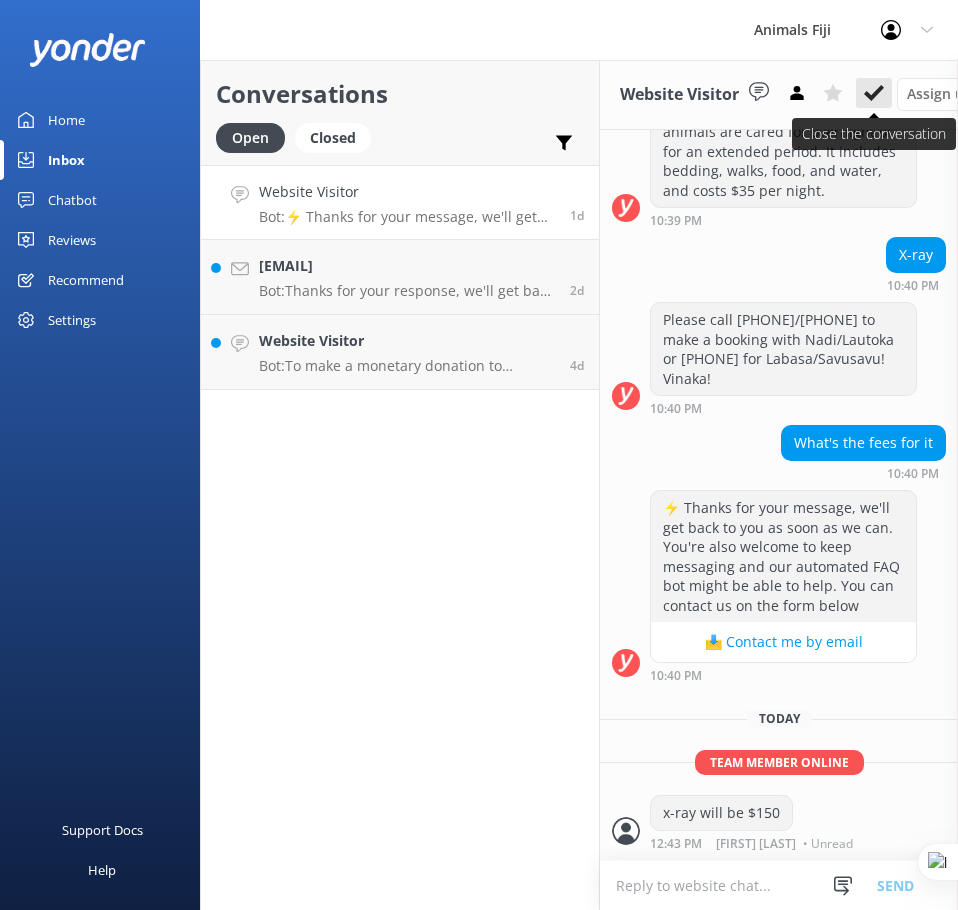 click 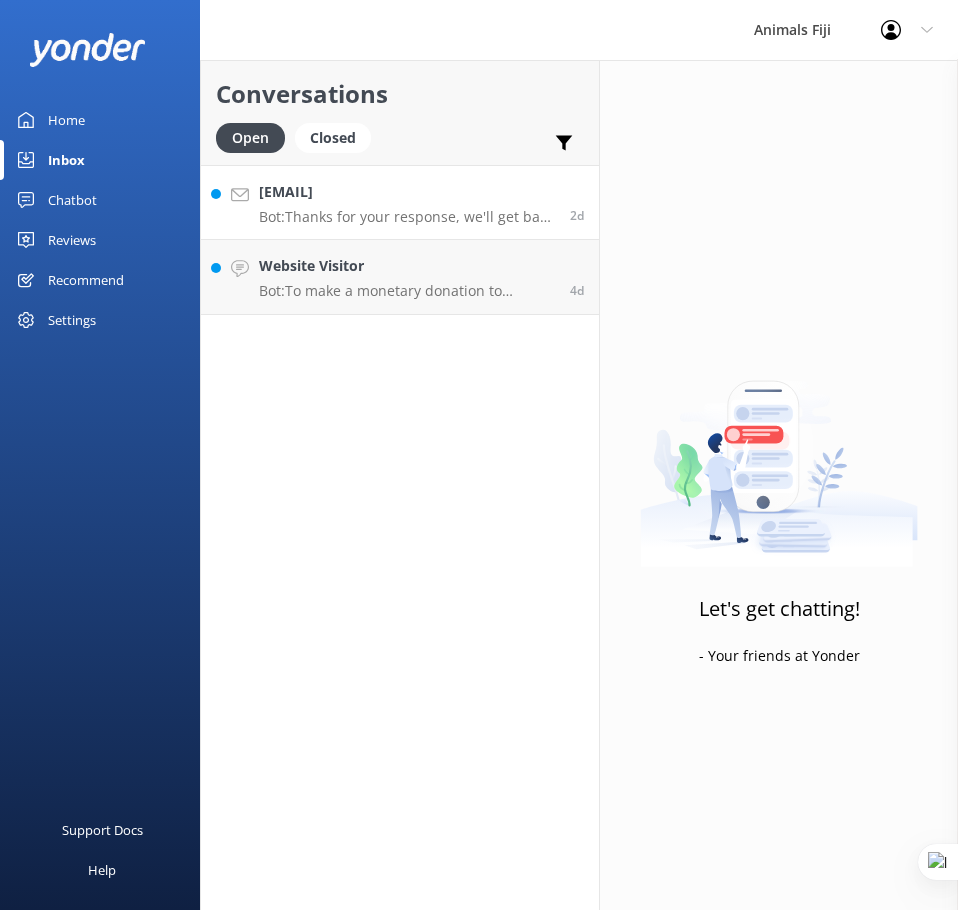 click on "Bot:  Thanks for your response, we'll get back to you as soon as we can during opening hours." at bounding box center [407, 217] 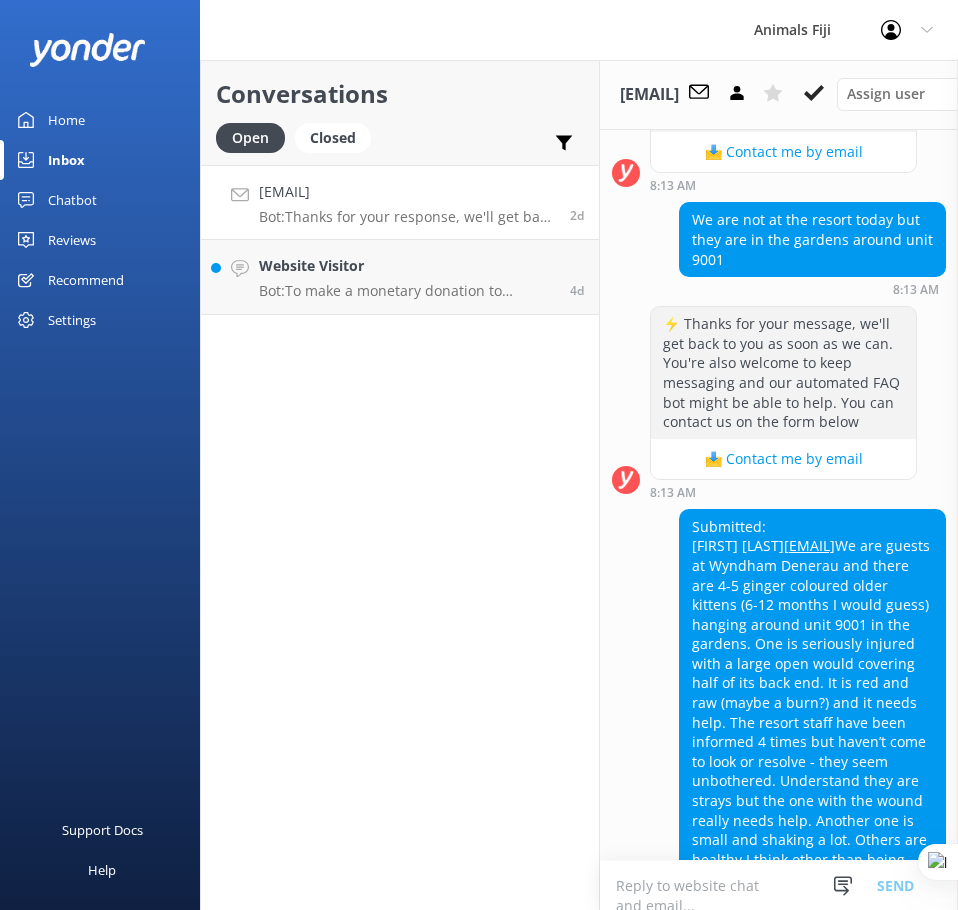 scroll, scrollTop: 1456, scrollLeft: 0, axis: vertical 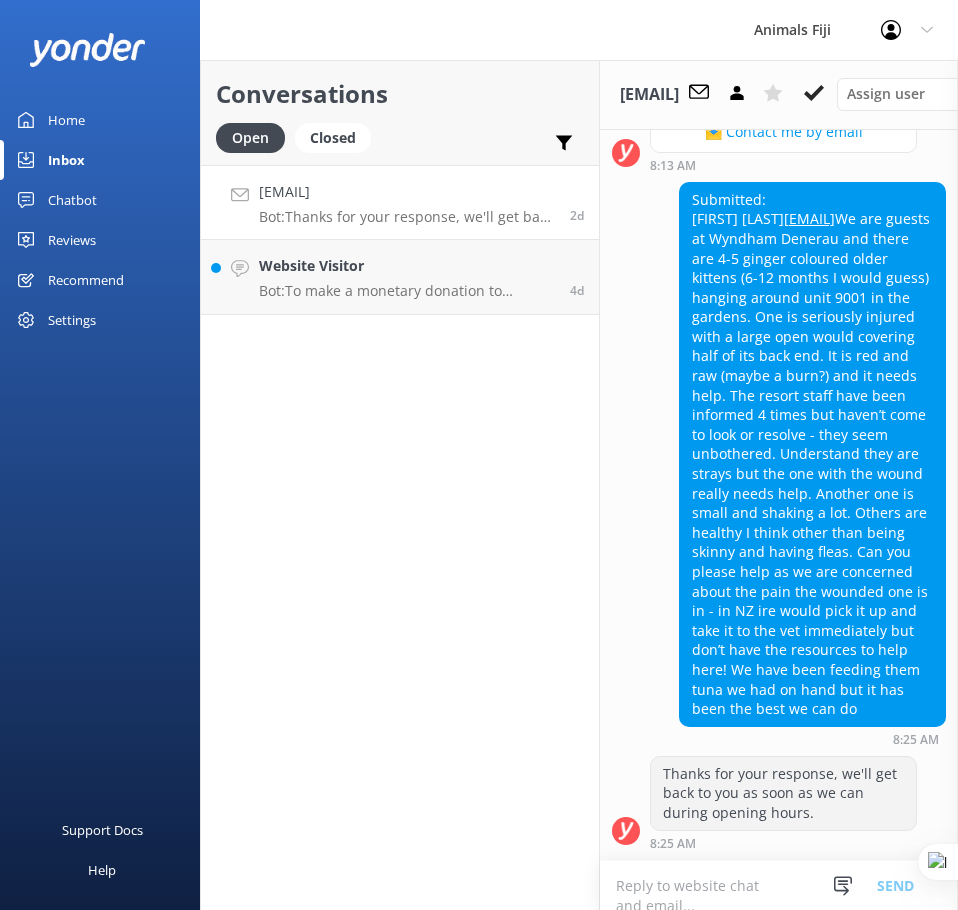 drag, startPoint x: 714, startPoint y: 884, endPoint x: 725, endPoint y: 875, distance: 14.21267 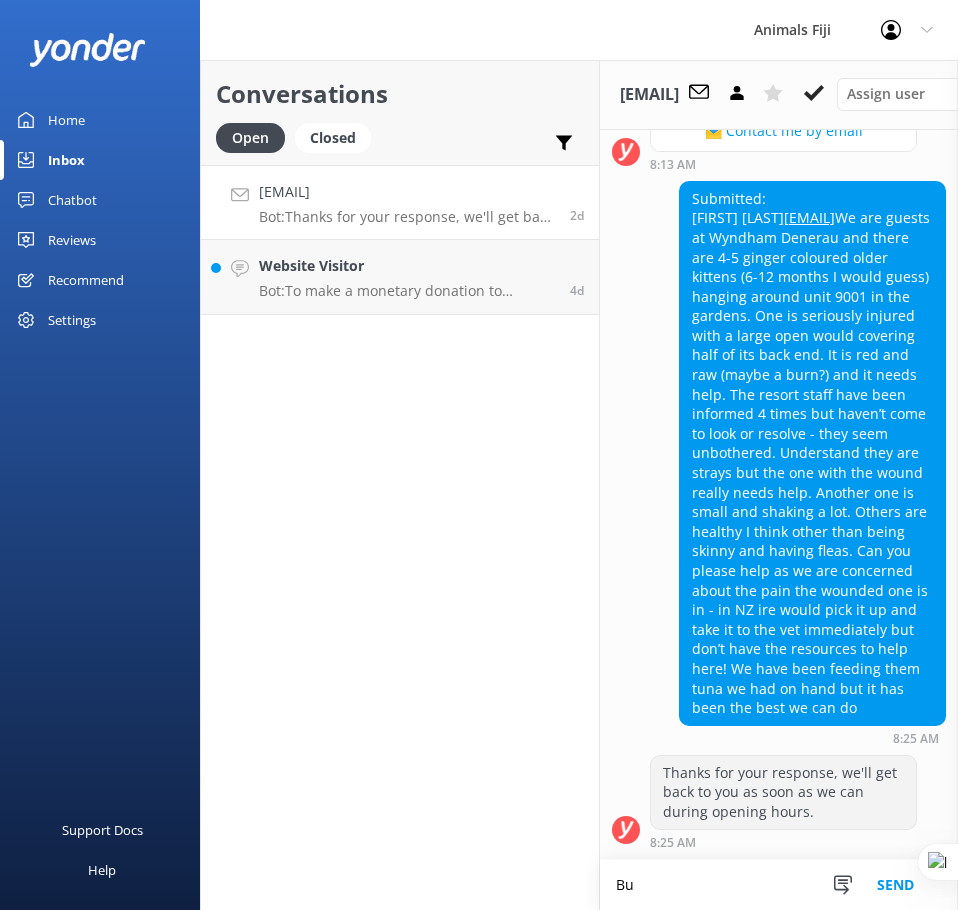 scroll, scrollTop: 1457, scrollLeft: 0, axis: vertical 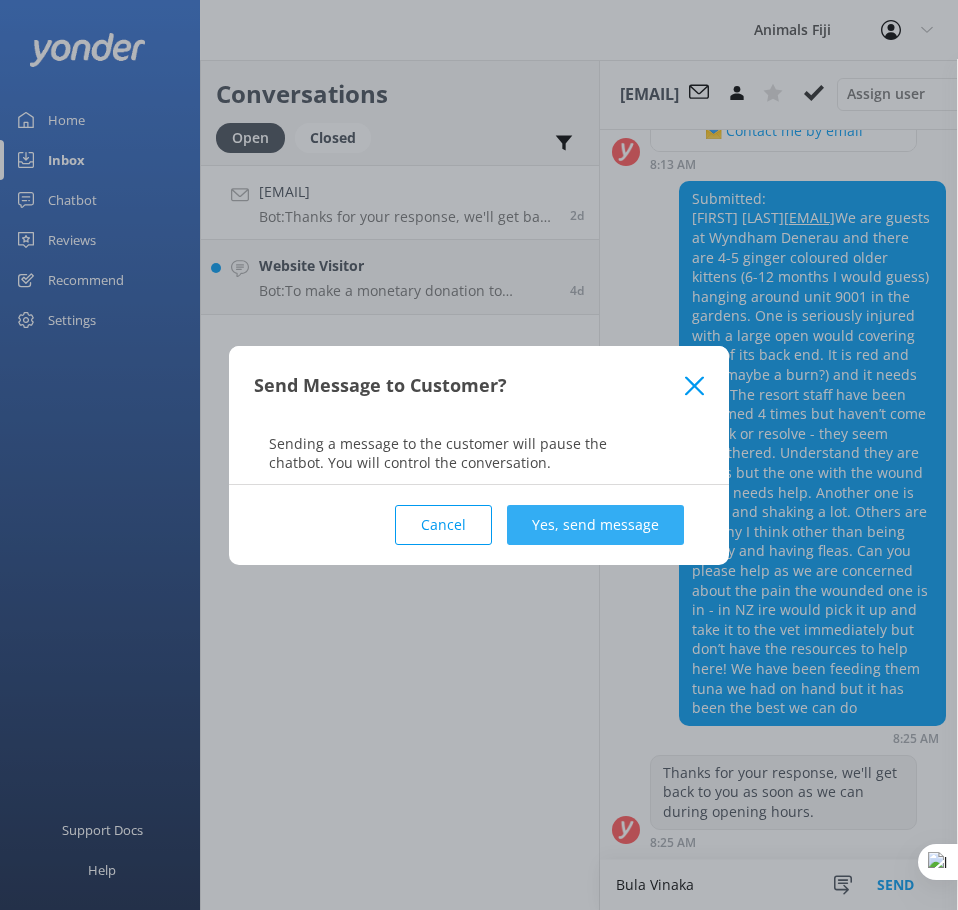 type on "Bula Vinaka" 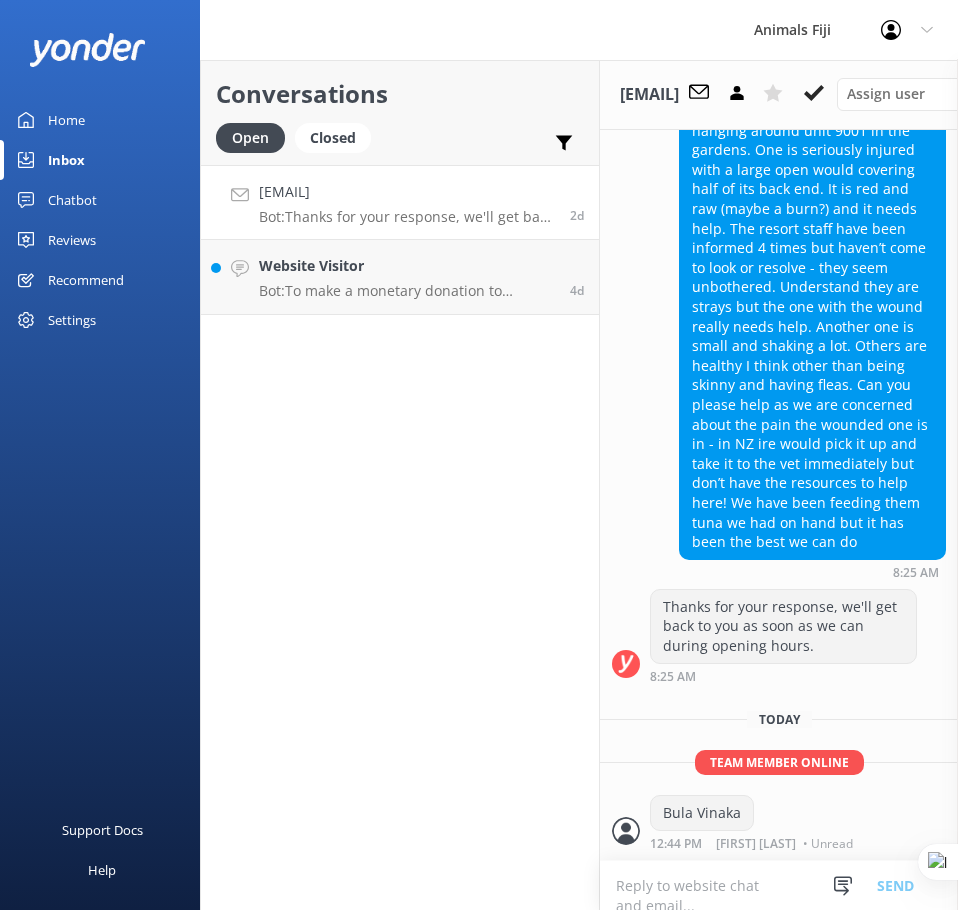scroll, scrollTop: 1624, scrollLeft: 0, axis: vertical 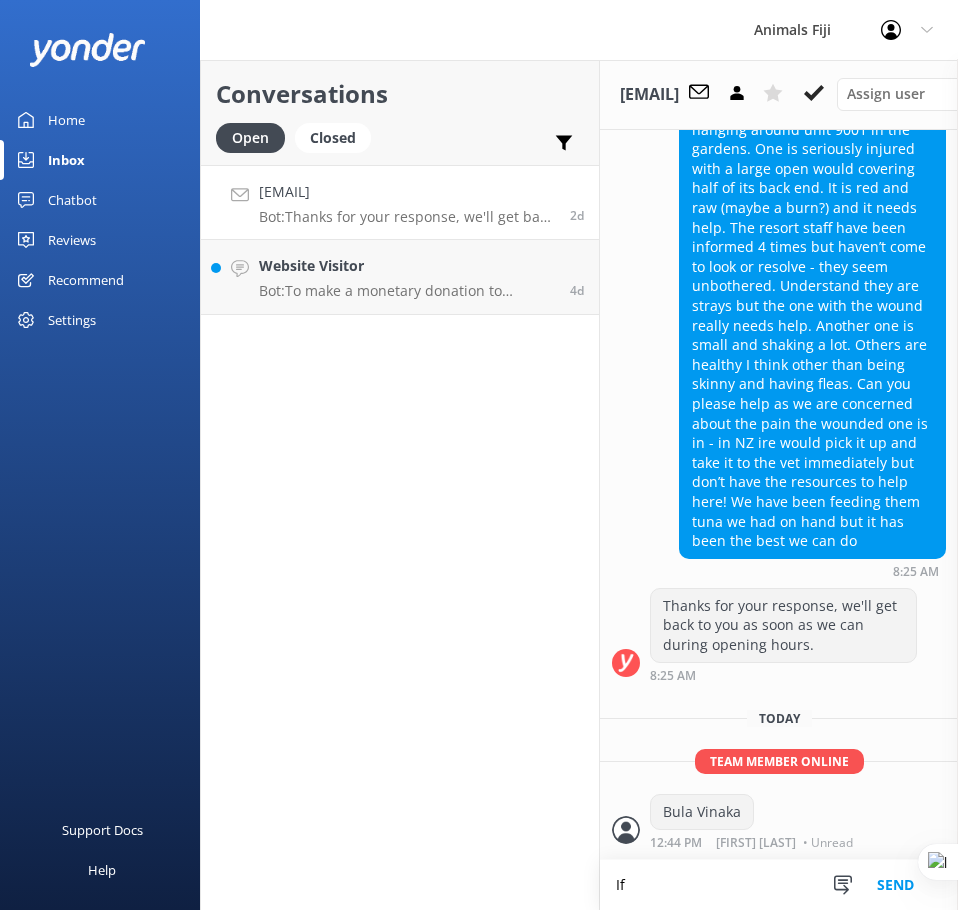type on "I" 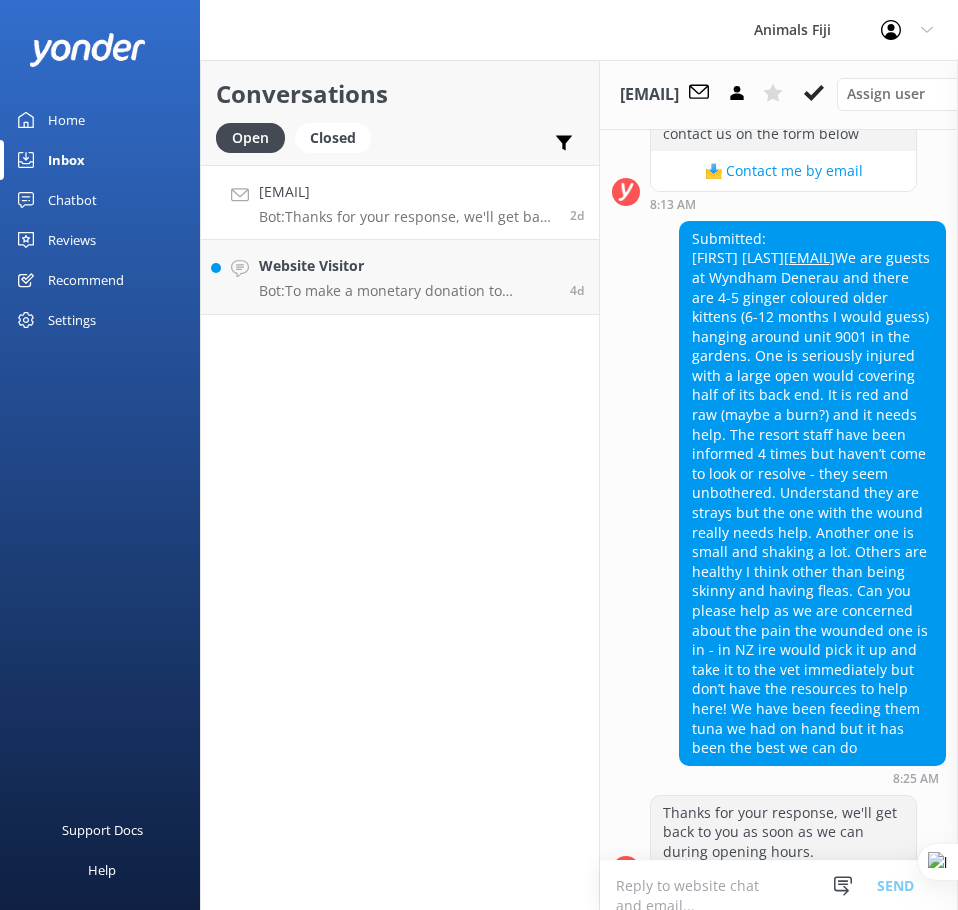 scroll, scrollTop: 1324, scrollLeft: 0, axis: vertical 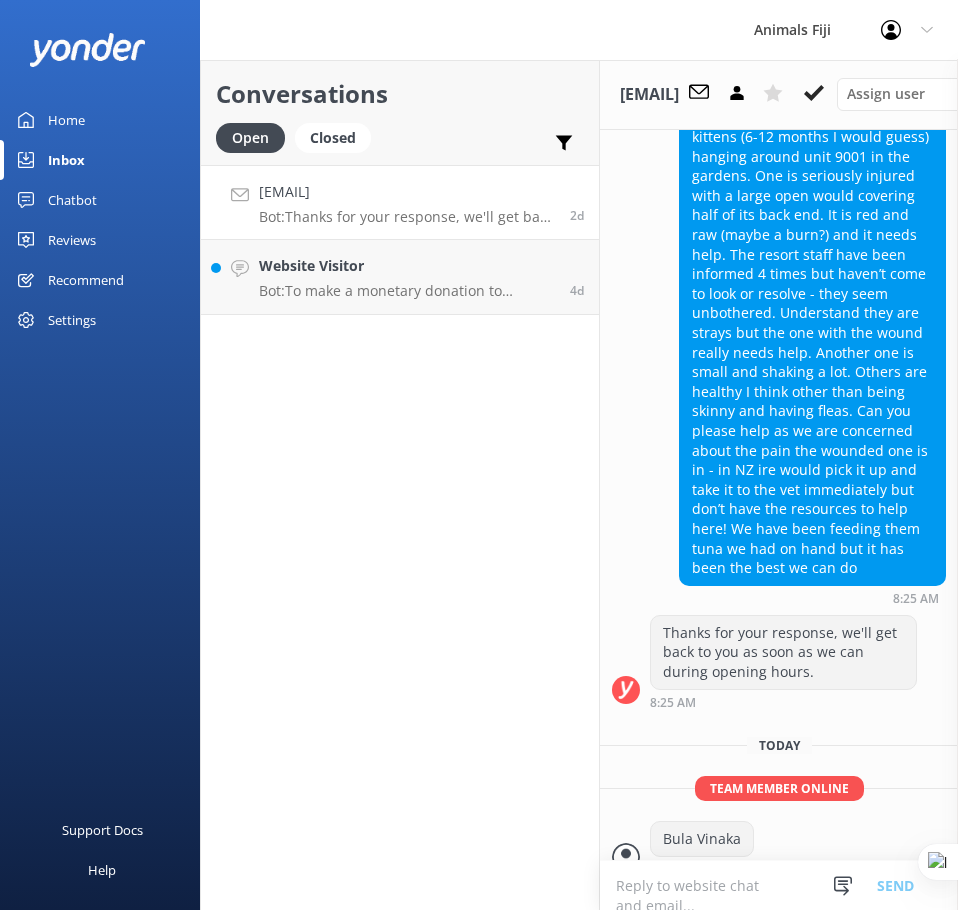 drag, startPoint x: 693, startPoint y: 337, endPoint x: 854, endPoint y: 592, distance: 301.57254 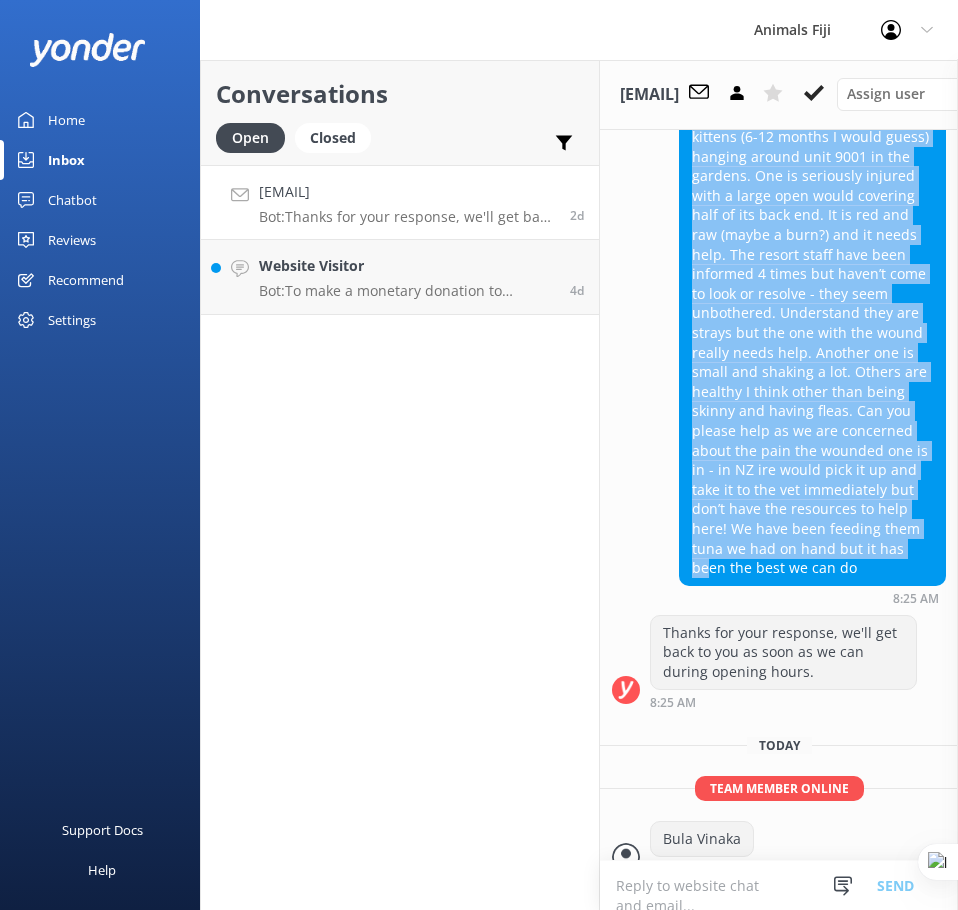 scroll, scrollTop: 1524, scrollLeft: 0, axis: vertical 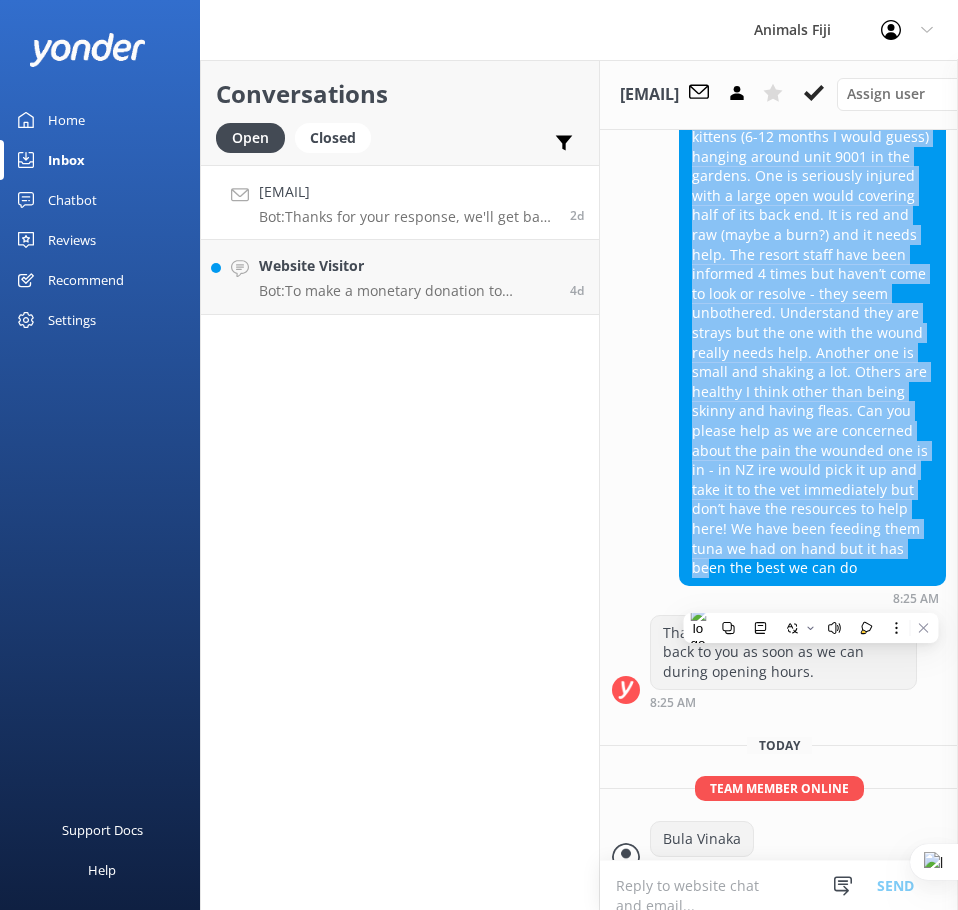 click on "Submitted:
[FIRST] [LAST]
[EMAIL]
We are guests at Wyndham Denerau and there are 4-5 ginger coloured older kittens (6-12 months I would guess) hanging around unit 9001 in the gardens. One is seriously injured with a large open would covering half of its back end. It is red and raw (maybe a burn?) and it needs help. The resort staff have been informed 4 times but haven’t come to look or resolve - they seem unbothered. Understand they are strays but the one with the wound really needs help. Another one is small and shaking a lot. Others are healthy I think other than being skinny and having fleas. Can you please help as we are concerned about the pain the wounded one is in - in NZ ire would pick it up and take it to the vet immediately but don’t have the resources to help here! We have been feeding them tuna we had on hand but it has been the best we can do" at bounding box center [812, 313] 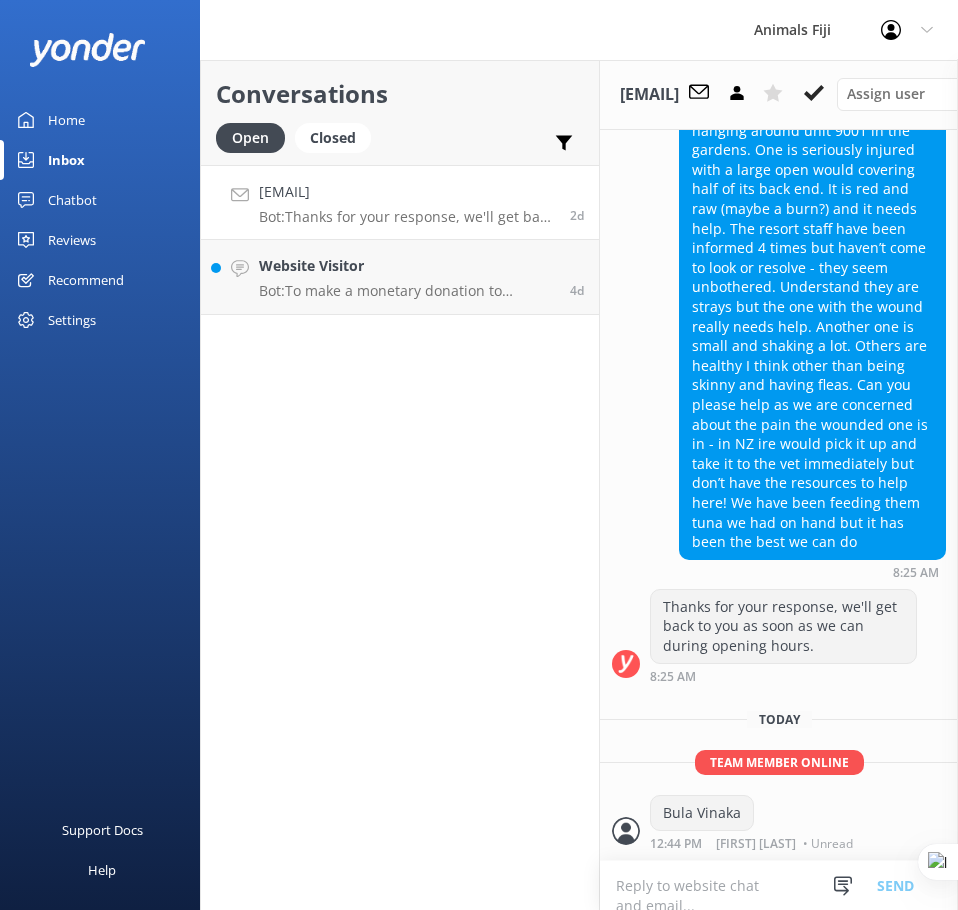scroll, scrollTop: 1424, scrollLeft: 0, axis: vertical 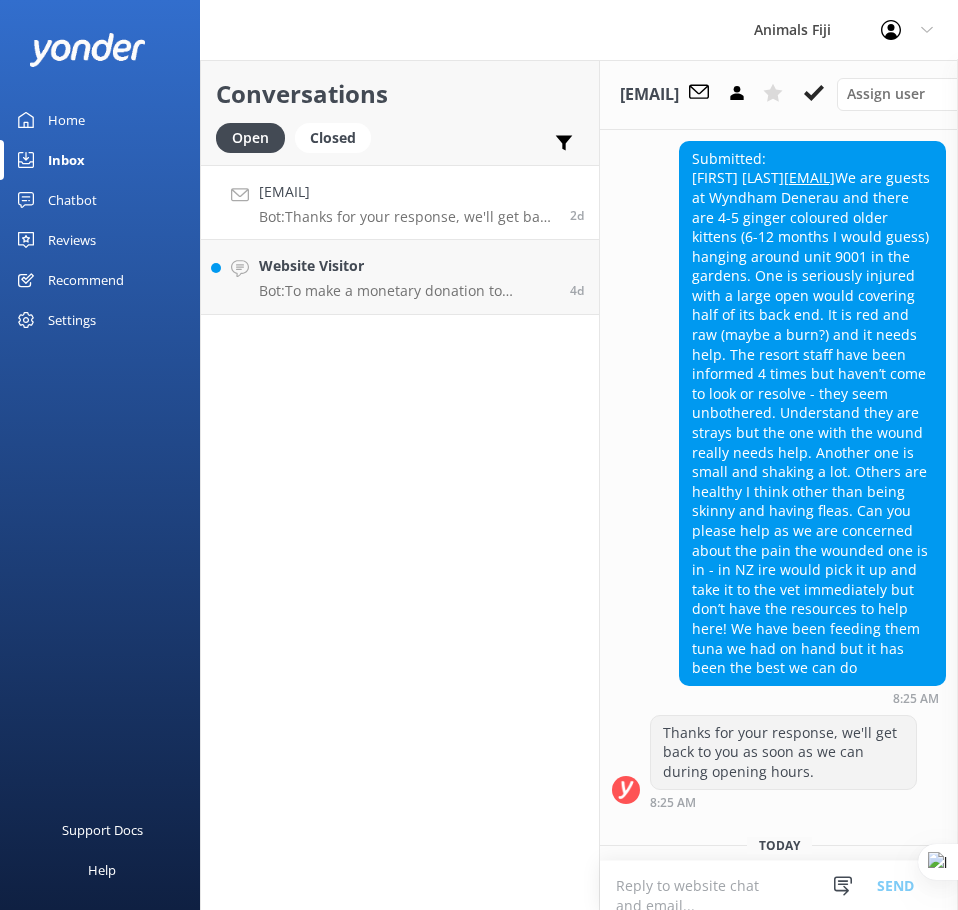 drag, startPoint x: 848, startPoint y: 622, endPoint x: 684, endPoint y: 235, distance: 420.31537 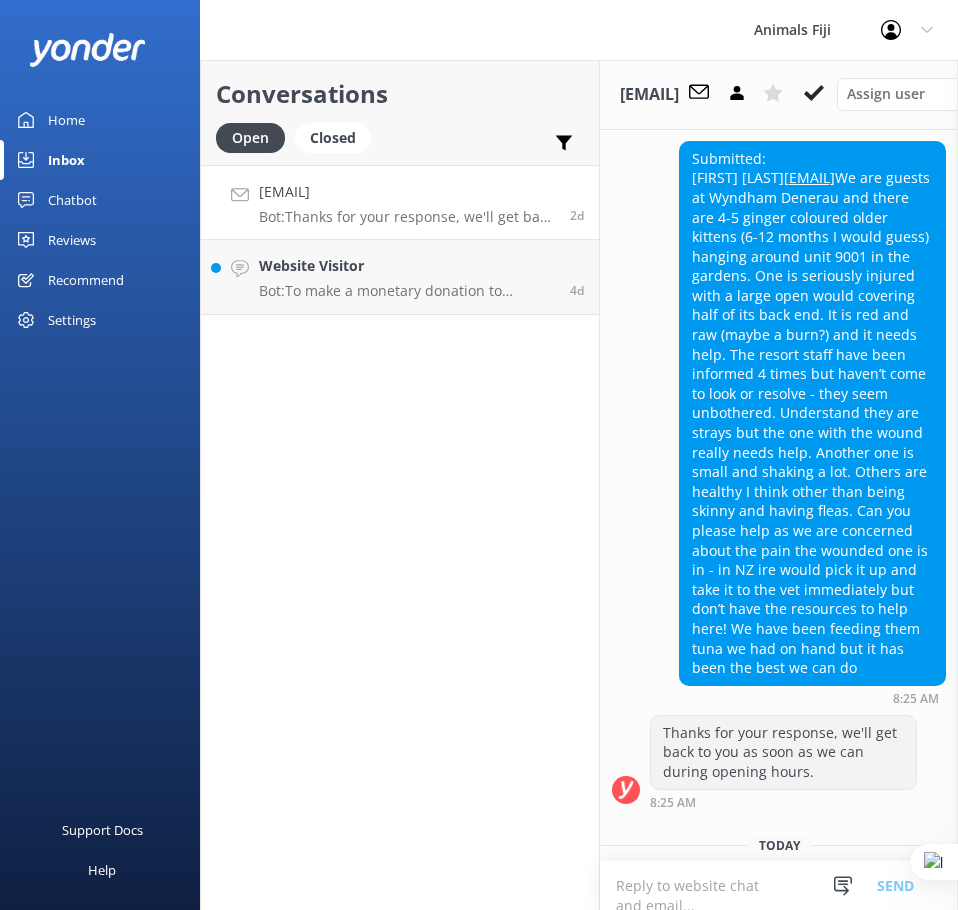 copy on "We are guests at Wyndham Denerau and there are 4-5 ginger coloured older kittens (6-12 months I would guess) hanging around unit 9001 in the gardens. One is seriously injured with a large open would covering half of its back end. It is red and raw (maybe a burn?) and it needs help. The resort staff have been informed 4 times but haven’t come to look or resolve - they seem unbothered. Understand they are strays but the one with the wound really needs help. Another one is small and shaking a lot. Others are healthy I think other than being skinny and having fleas. Can you please help as we are concerned about the pain the wounded one is in - in NZ ire would pick it up and take it to the vet immediately but don’t have the resources to help here! We have been feeding them tuna we had on hand but it has been the best we can do" 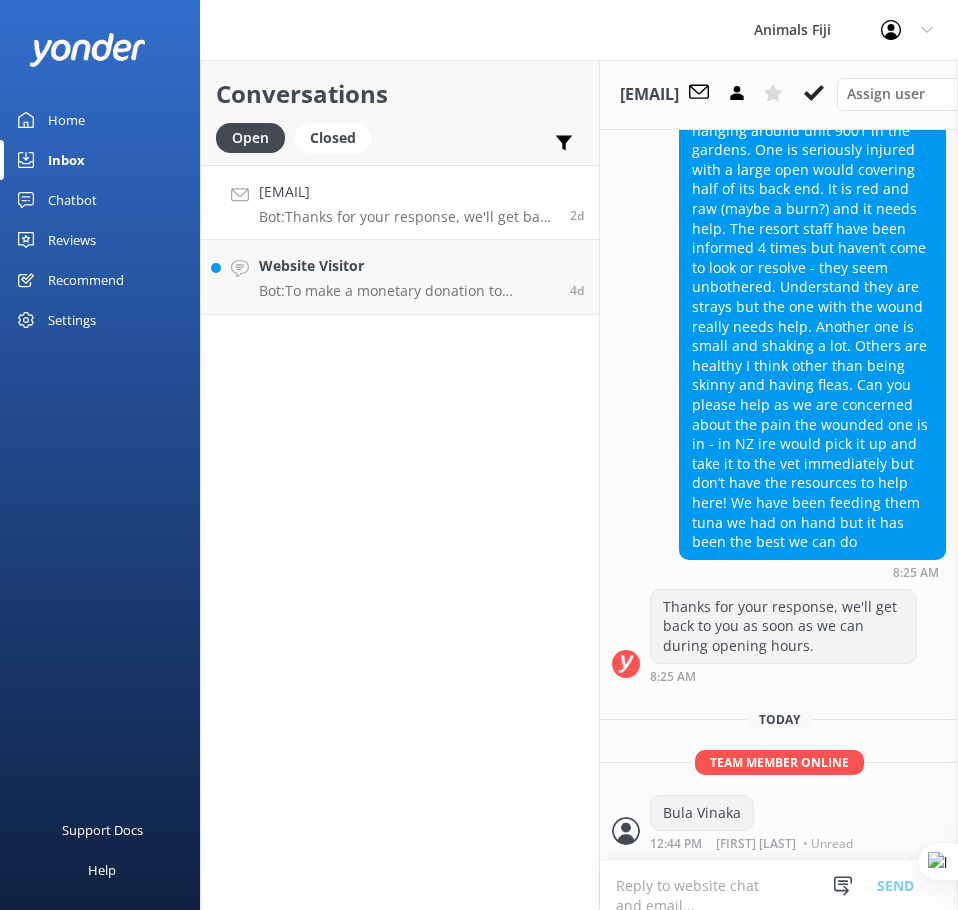 scroll, scrollTop: 1624, scrollLeft: 0, axis: vertical 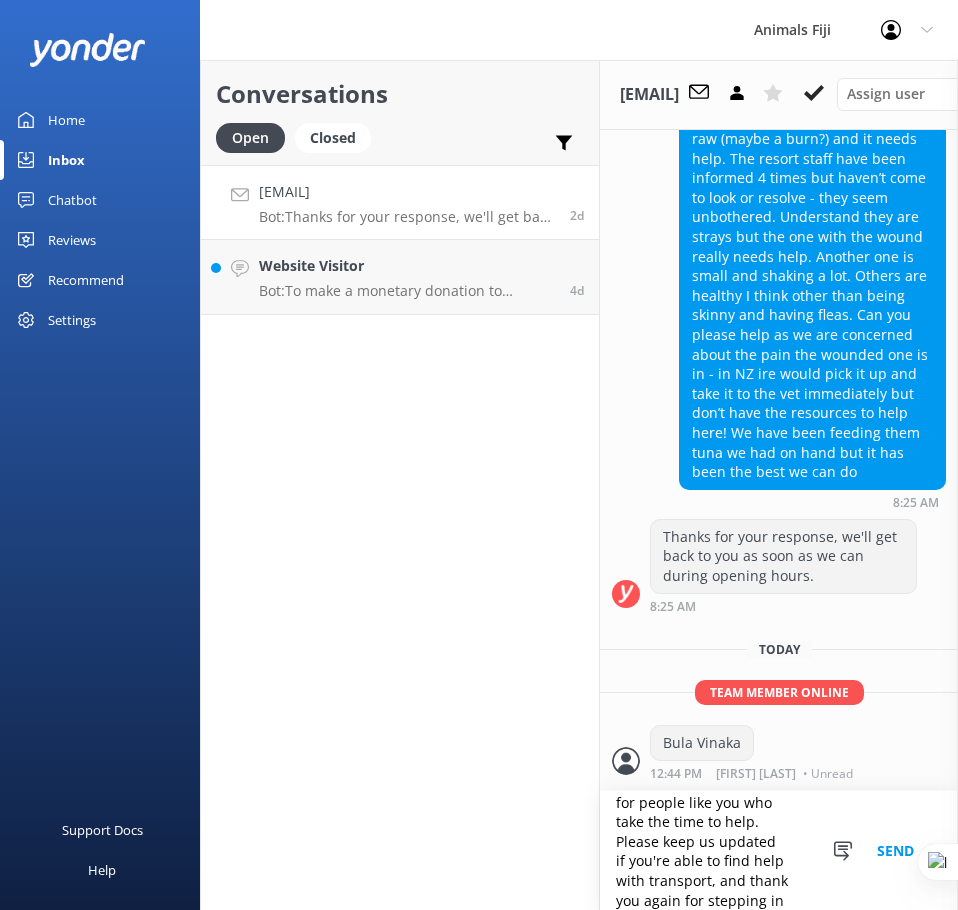 type on "Thank you so much for reaching out and for the kindness you’ve shown these kittens. It means a lot that you've taken the time to care, especially for the one who is injured and clearly in pain.
We completely understand your concern, and we truly wish we could attend to every animal in need immediately. Unfortunately, we don’t have a company vehicle or transport available, so we’re unable to collect animals ourselves. If there’s any way someone at the resort can help bring the injured kitten (and any others needing care) to our Nadi Clinic, our team will be able to assess and treat them under our welfare cases.
We are located at Lot 1 Koroniqava Road, Nasoso, Nadi. You can always call us on [PHONE] for any further assistance or directions.
We’re incredibly grateful for people like you who take the time to help. Please keep us updated if you're able to find help with transport, and thank you again for stepping in where you can." 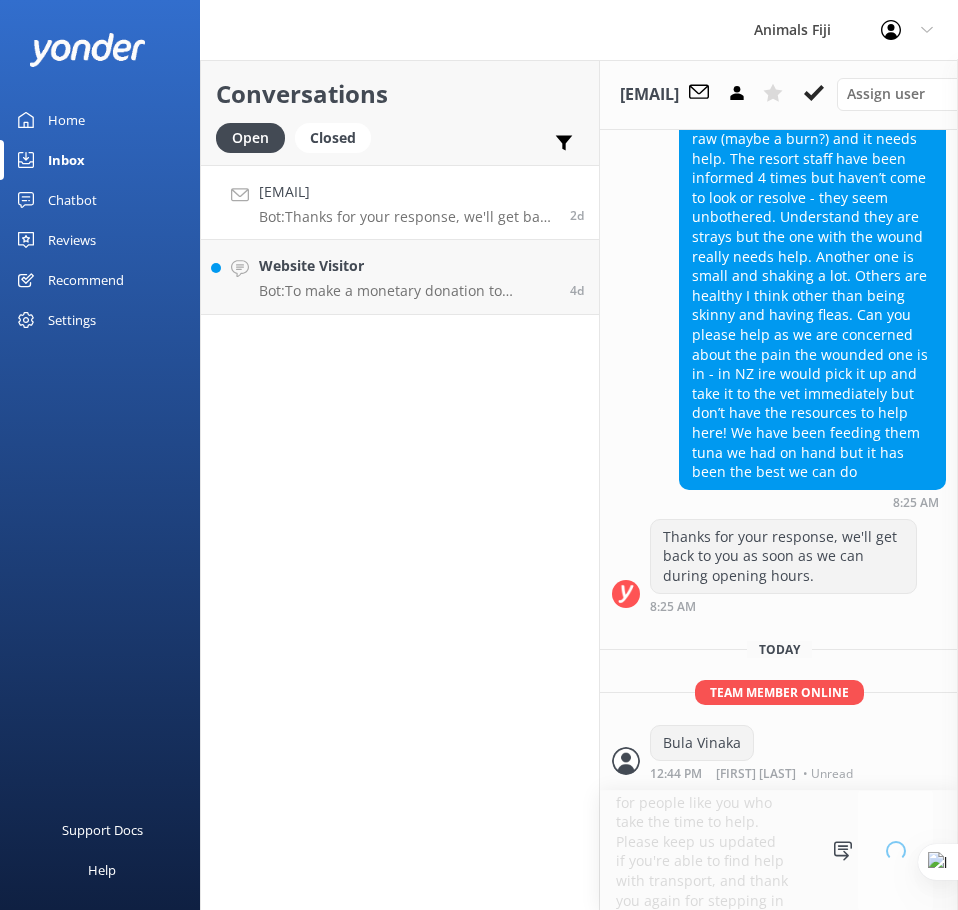 type 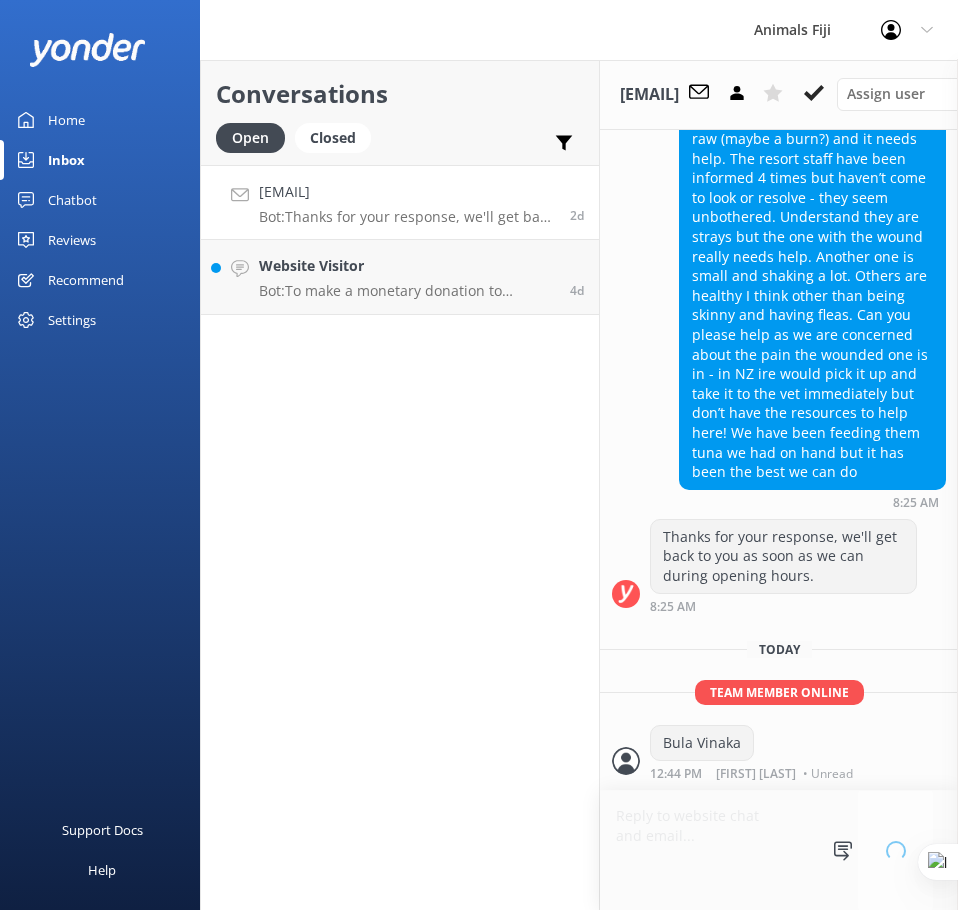 scroll, scrollTop: 20, scrollLeft: 0, axis: vertical 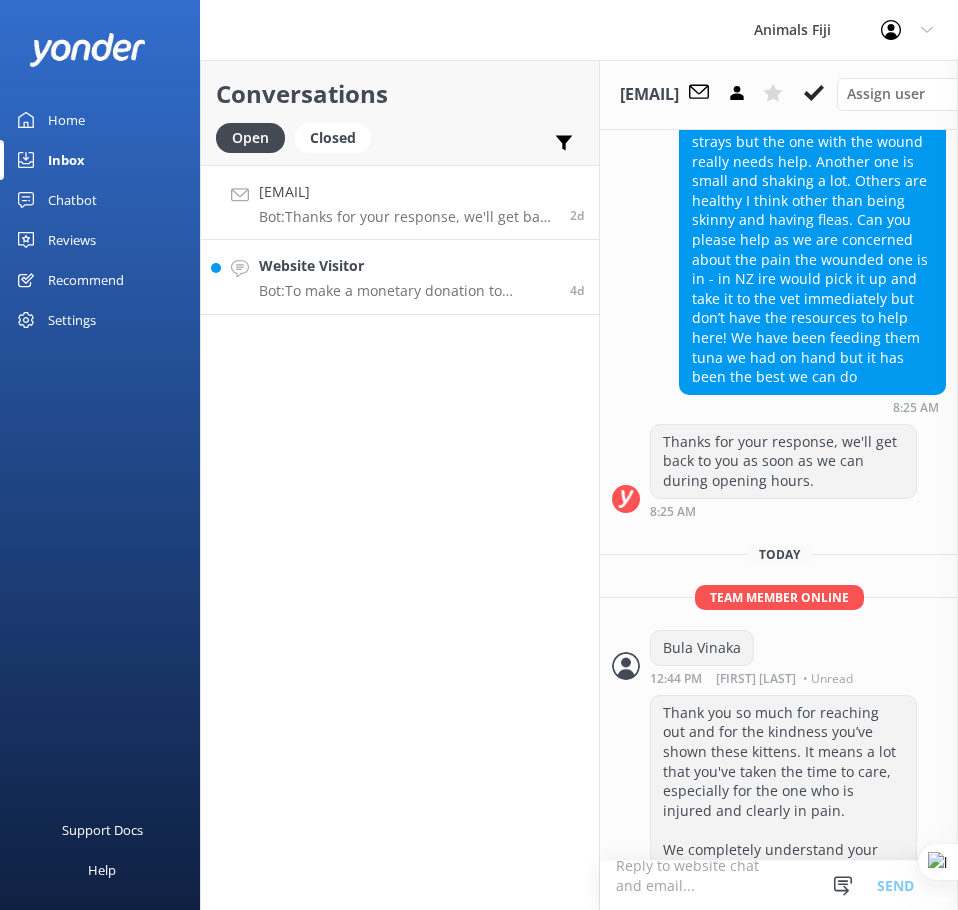 click on "Bot: To make a monetary donation to Animals Fiji from New Zealand, you can use the following methods:
- **PAYPAL**: Donate via https://www.paypal.com/donate/?hosted_button_id=Y5LCE3SCQSFCU
- **VENMO**: Search for "Animals Fiji" under Charities. Username: @​animalsfiji https://www.venmo.com/u/animalsfiji
For more ways to support, visit: https://www.animalsfiji.org/how-you-can-help/donate." at bounding box center [407, 291] 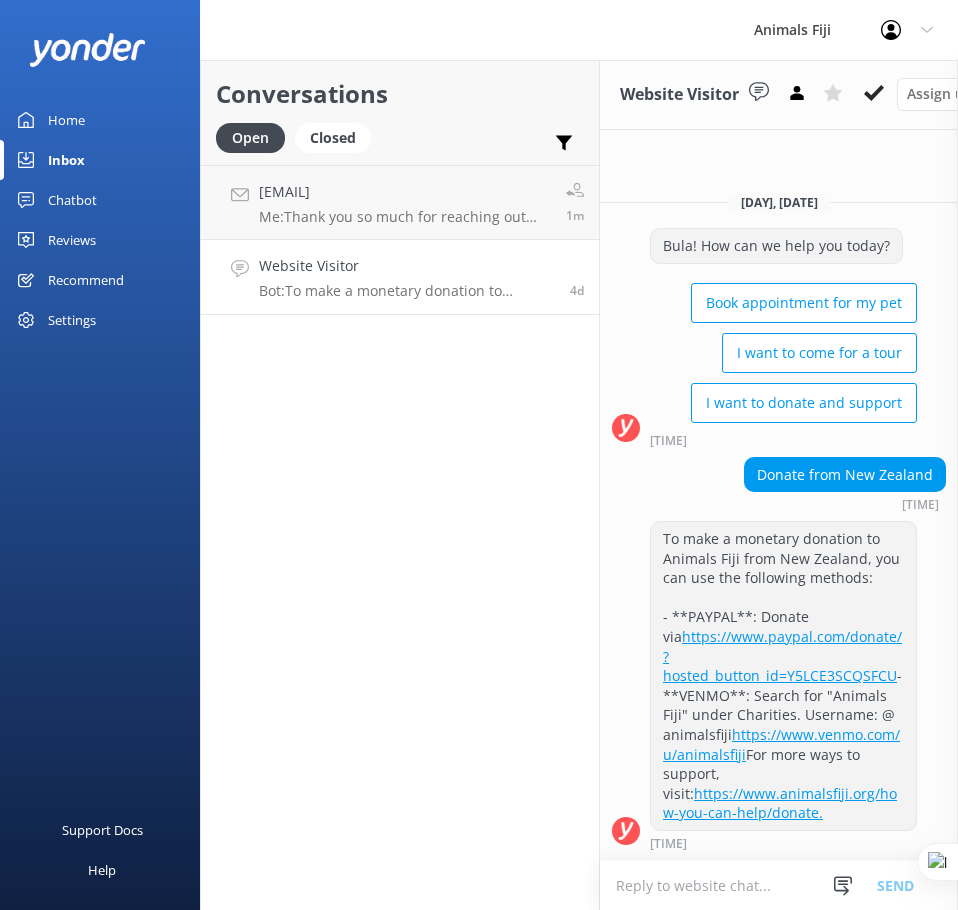click at bounding box center (779, 885) 